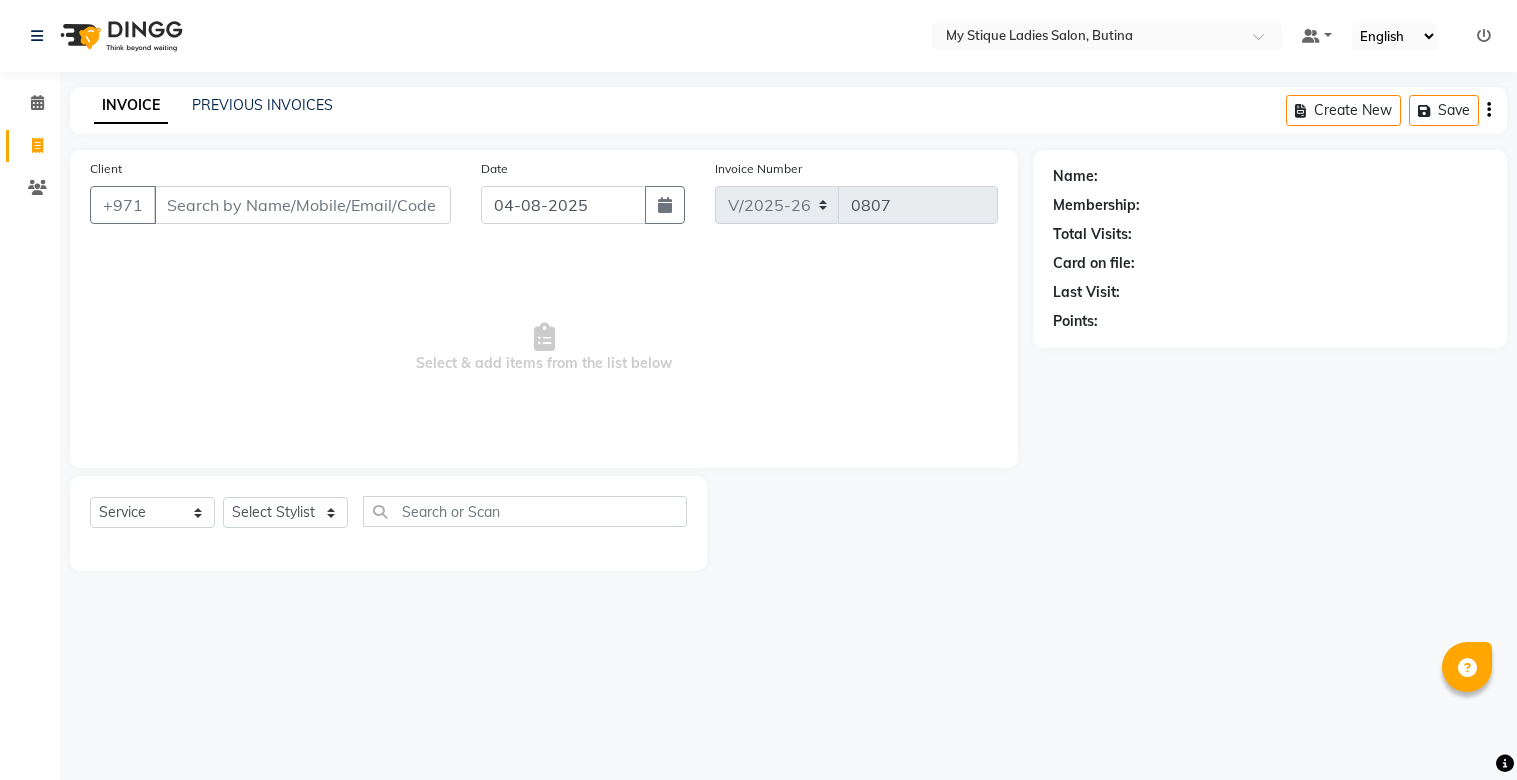 select on "7457" 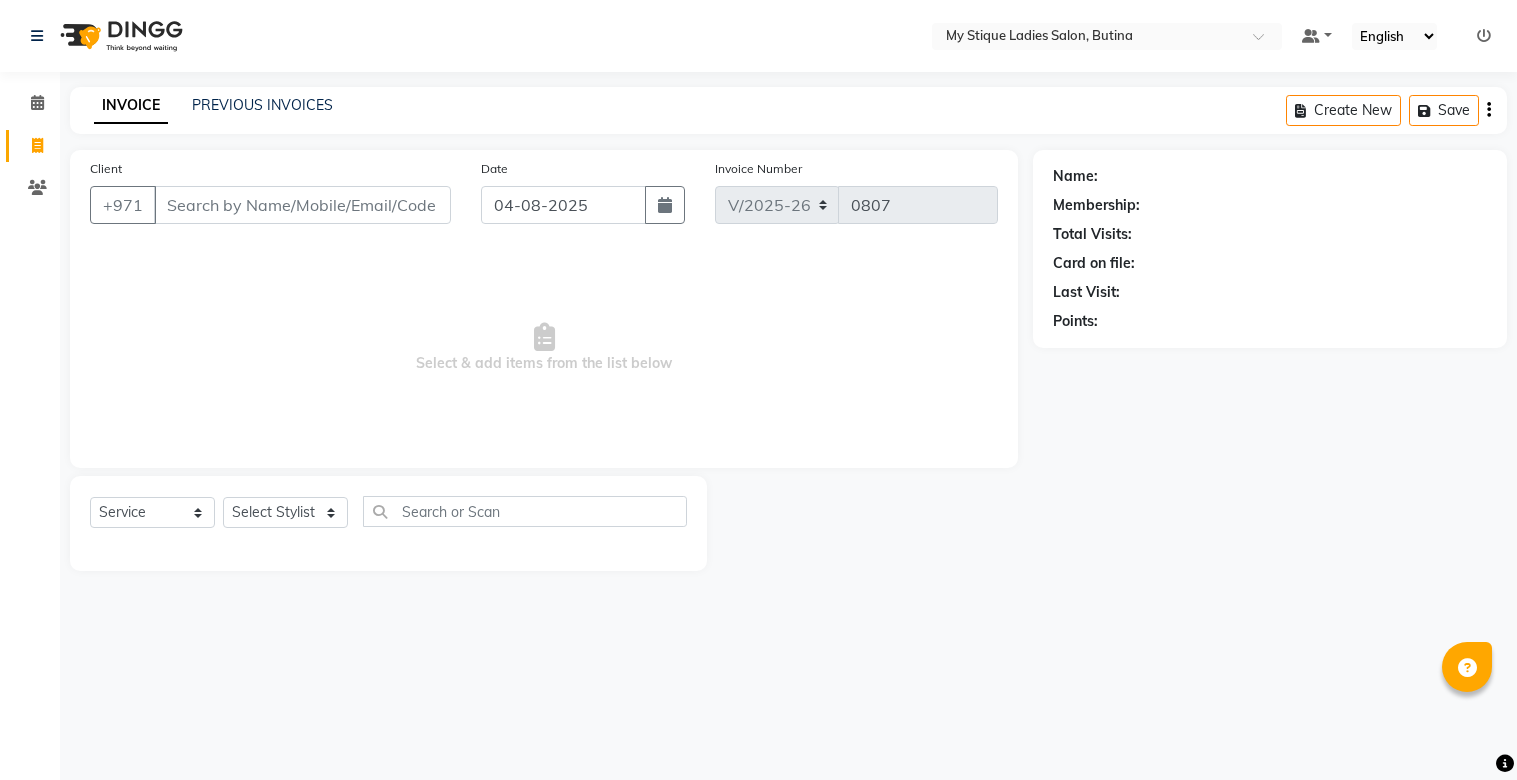 scroll, scrollTop: 0, scrollLeft: 0, axis: both 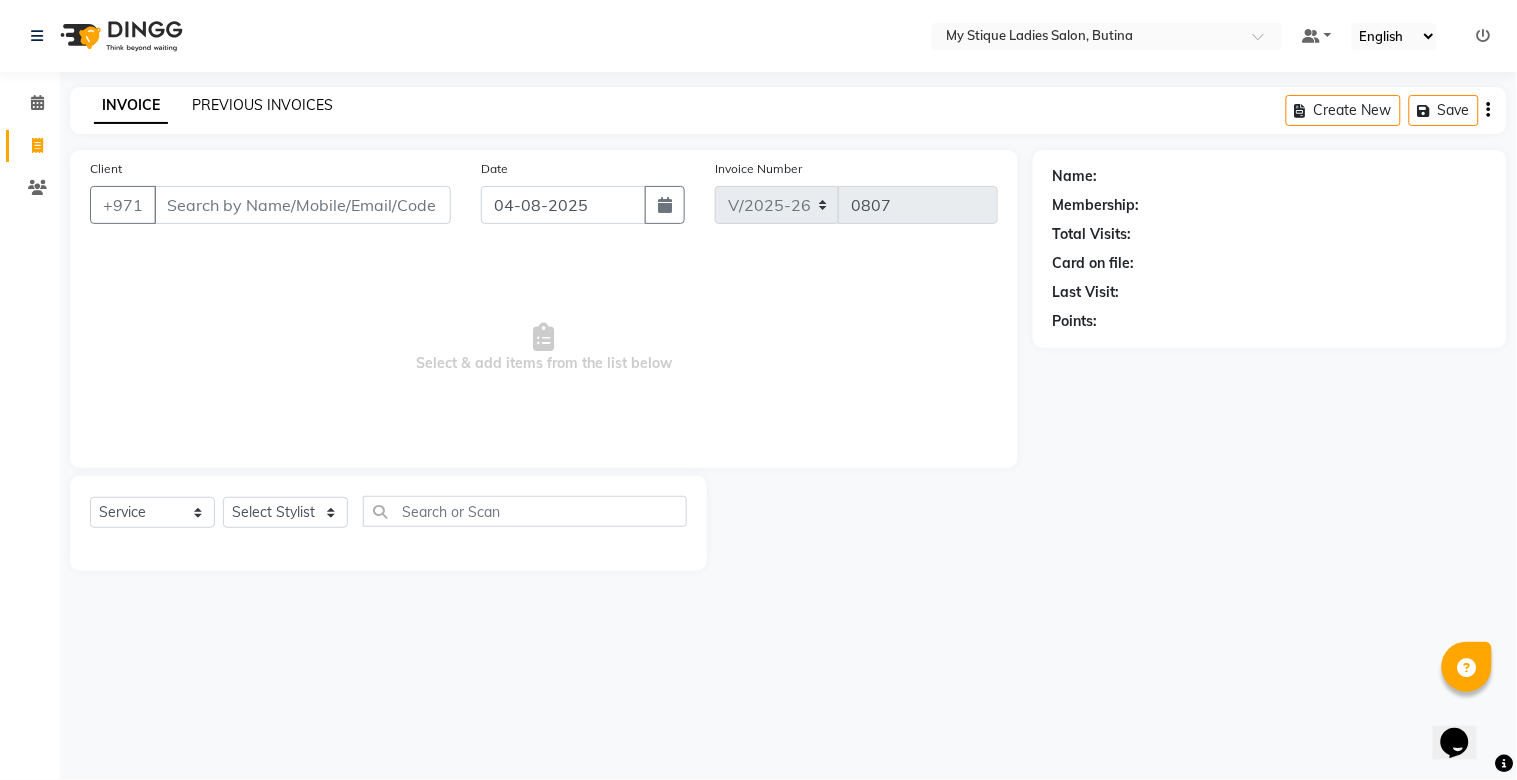 click on "PREVIOUS INVOICES" 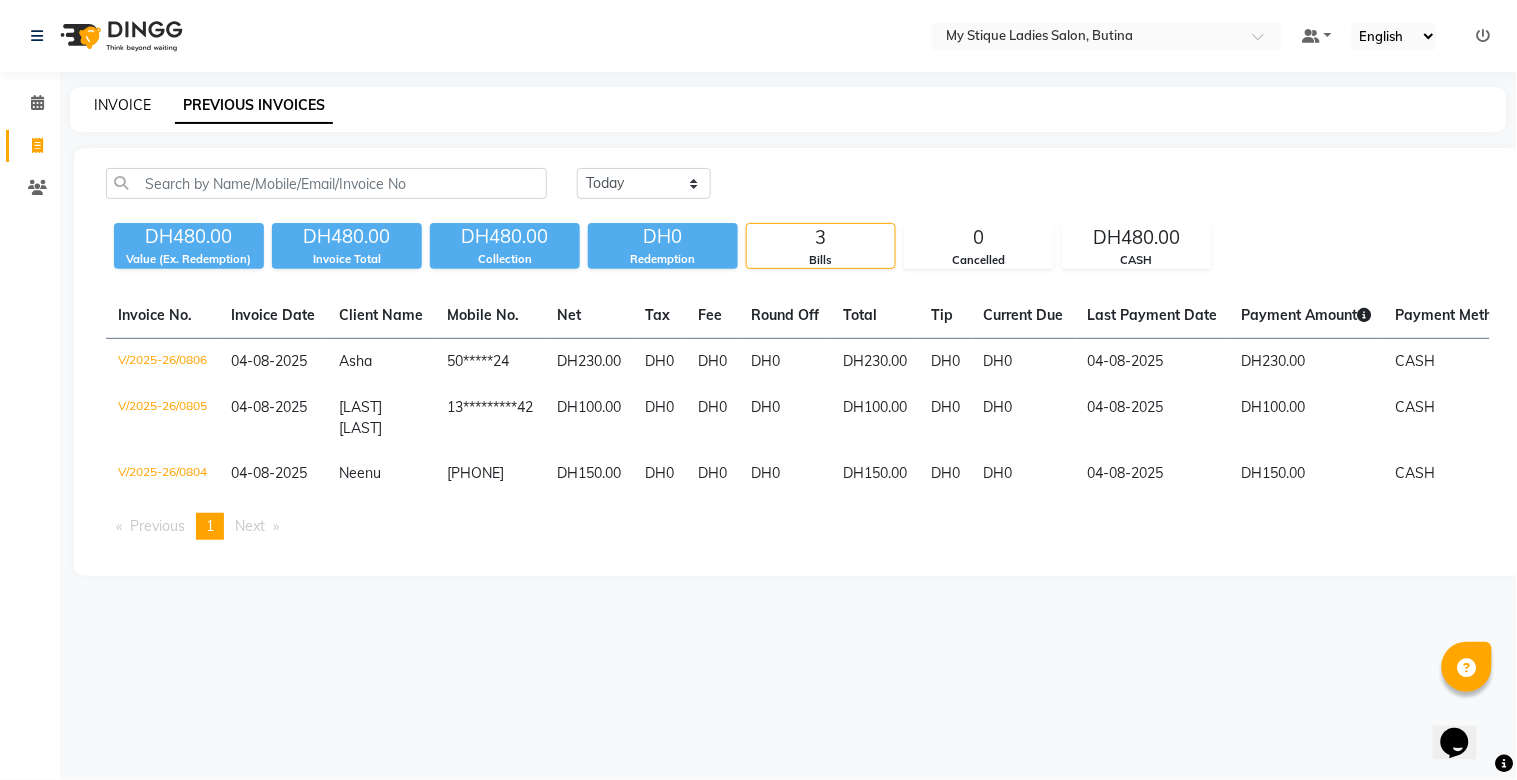 click on "INVOICE" 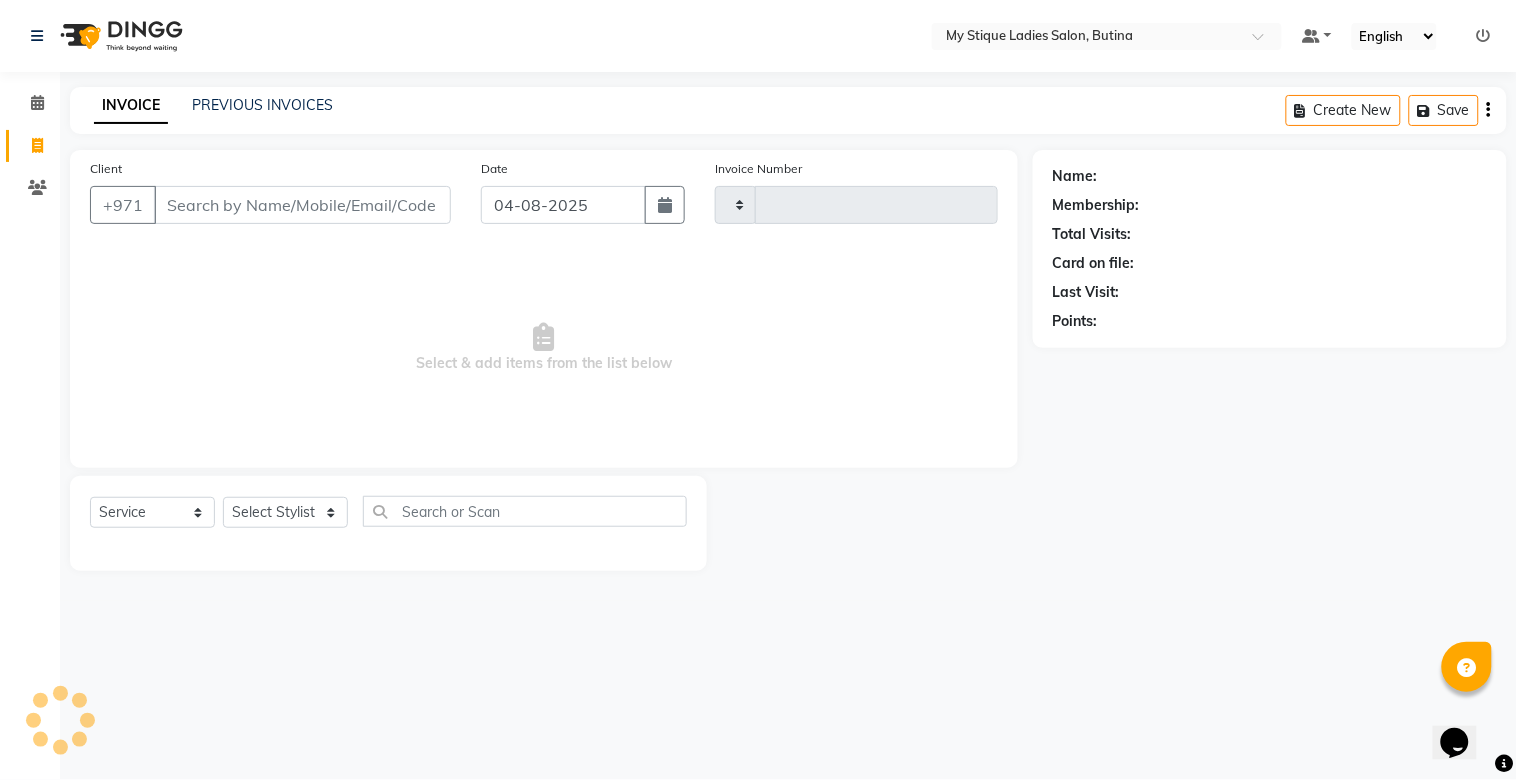 type on "0807" 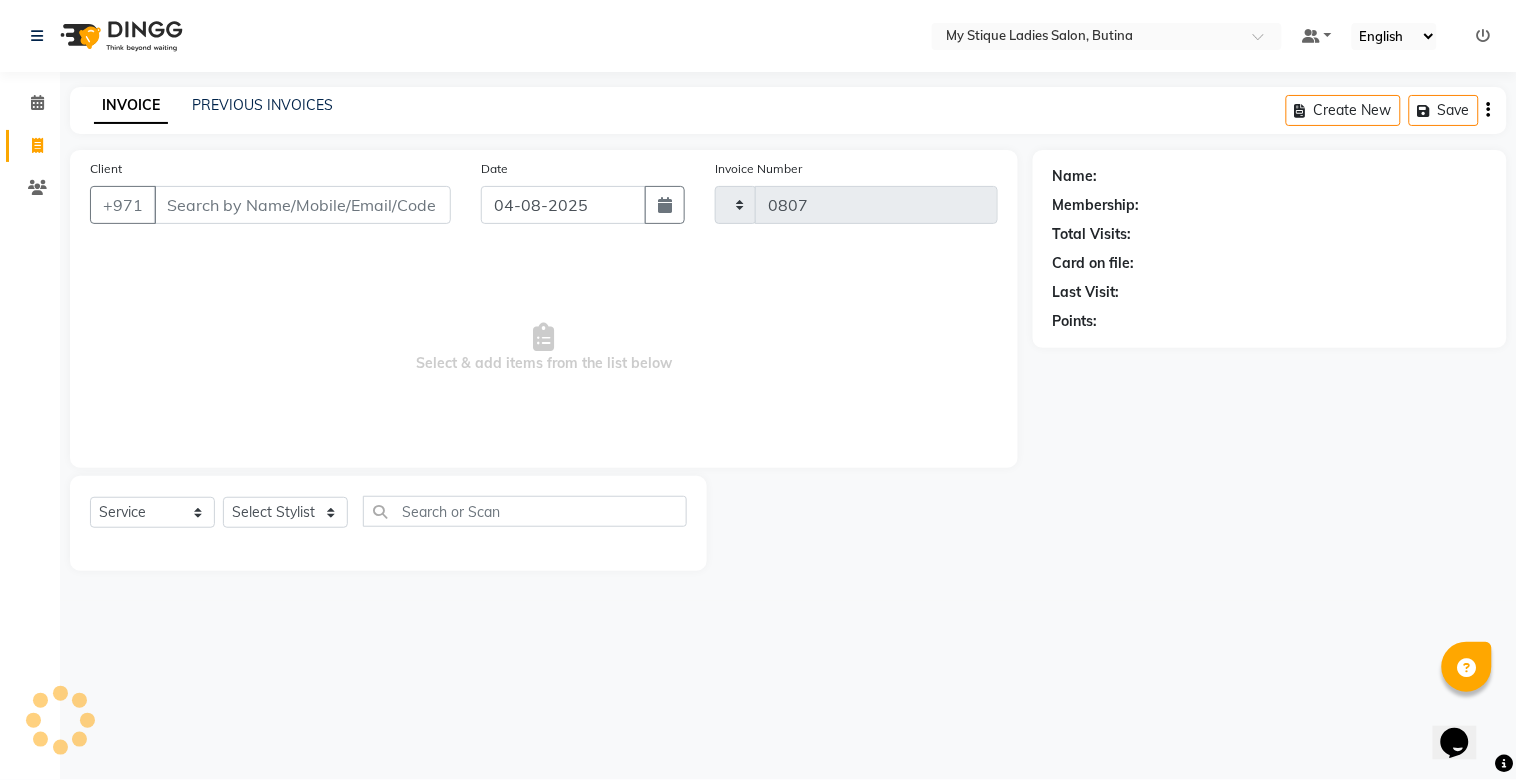 select on "7457" 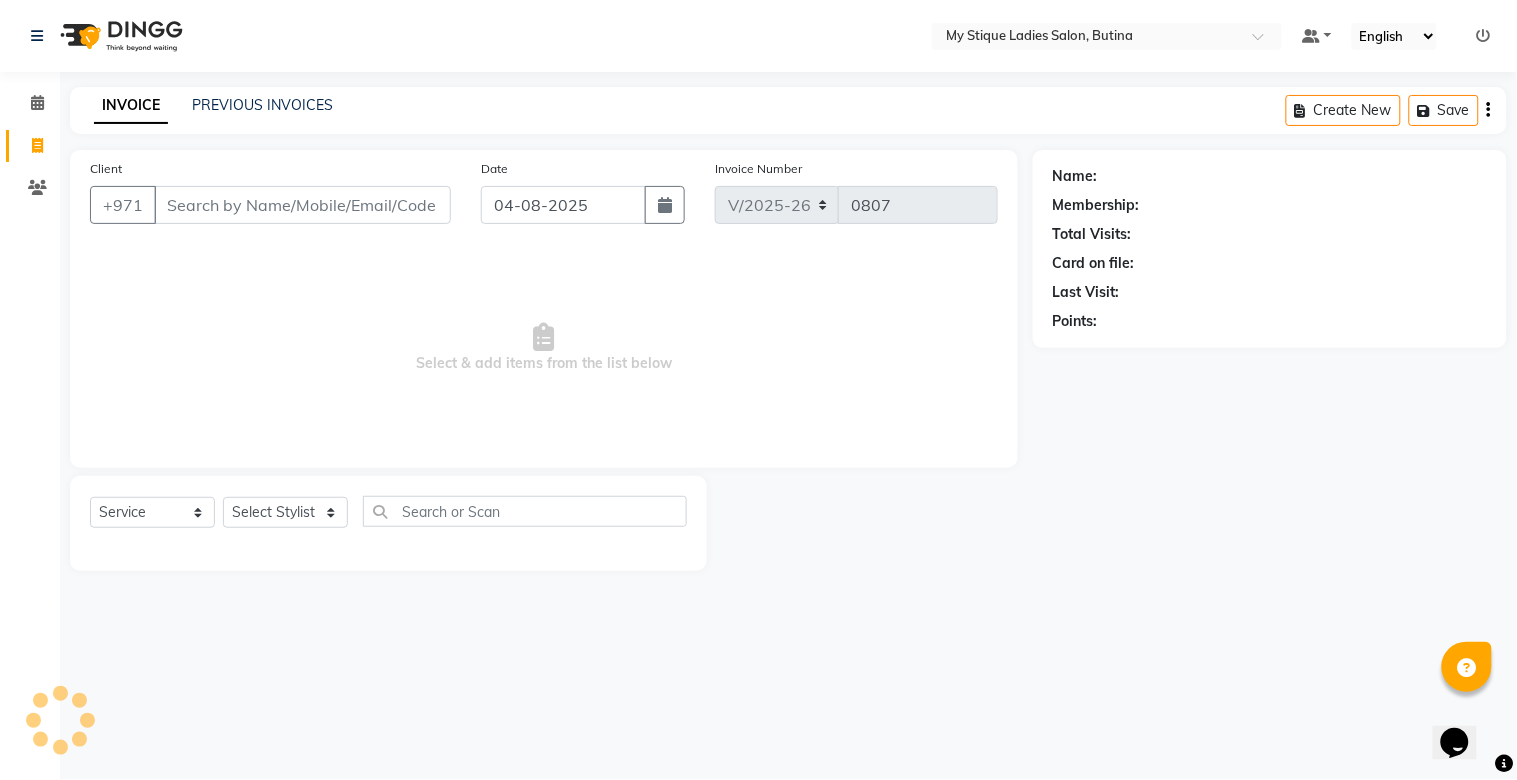 click on "Client" at bounding box center [302, 205] 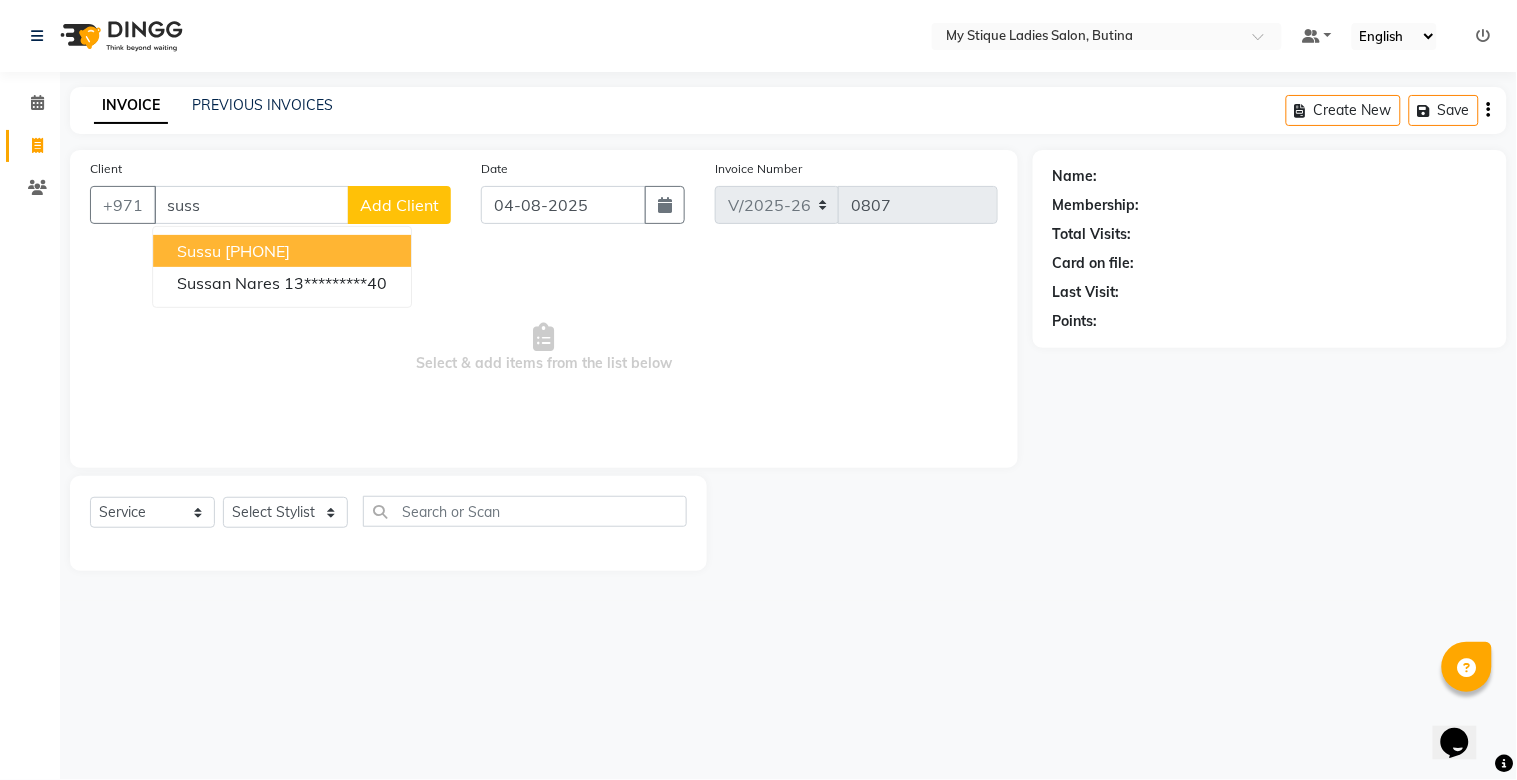 click on "[PHONE]" at bounding box center (257, 251) 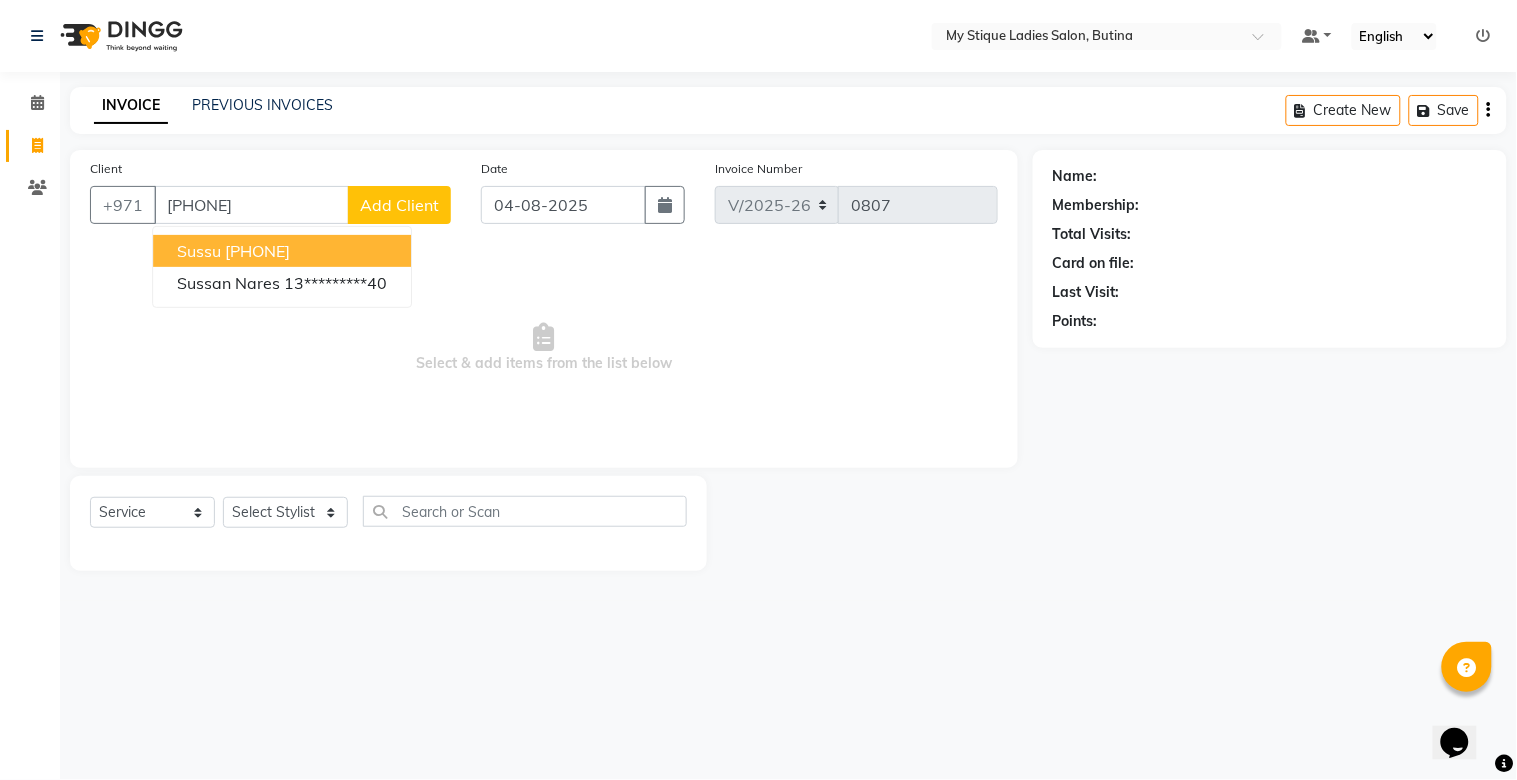 type on "[PHONE]" 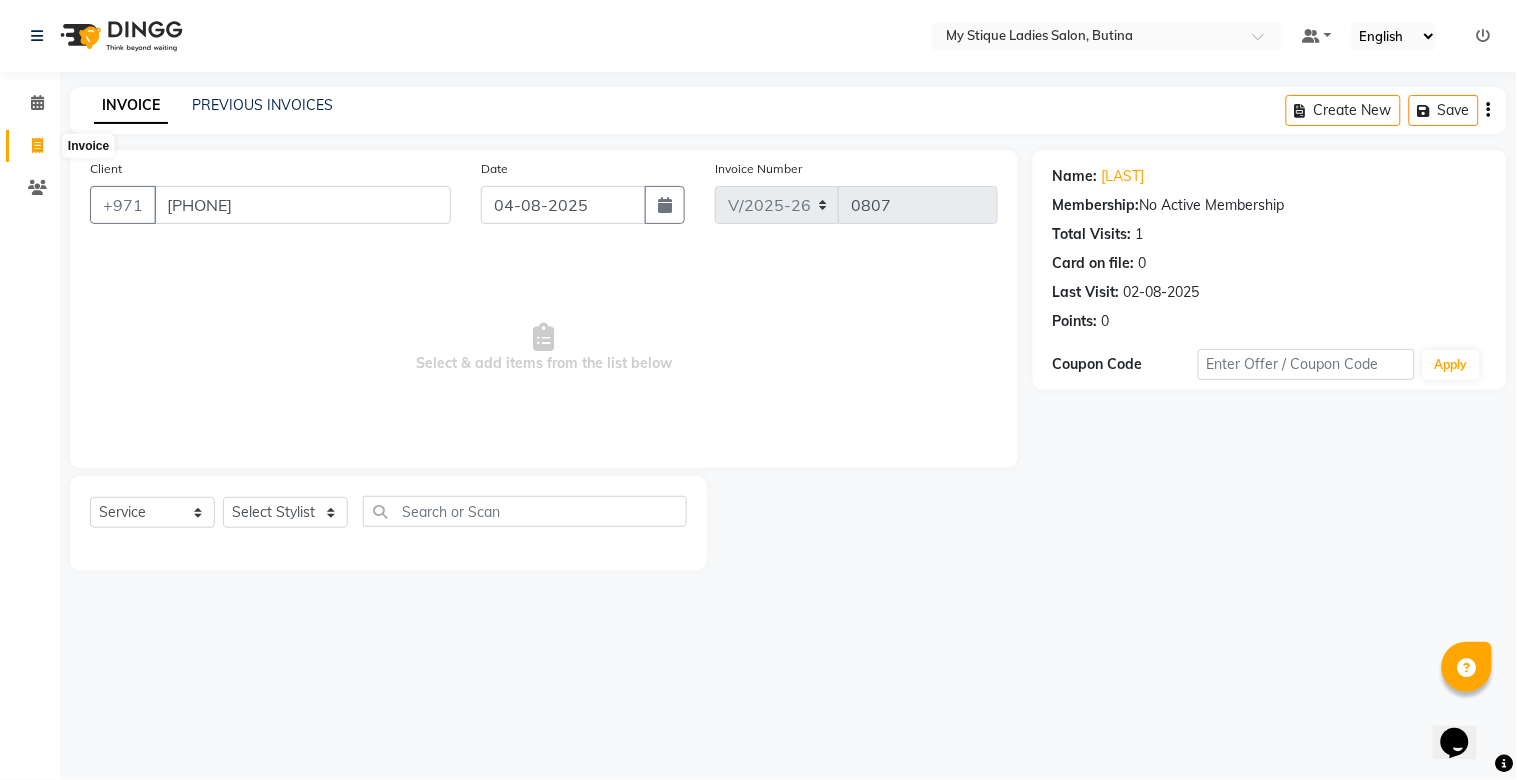 click 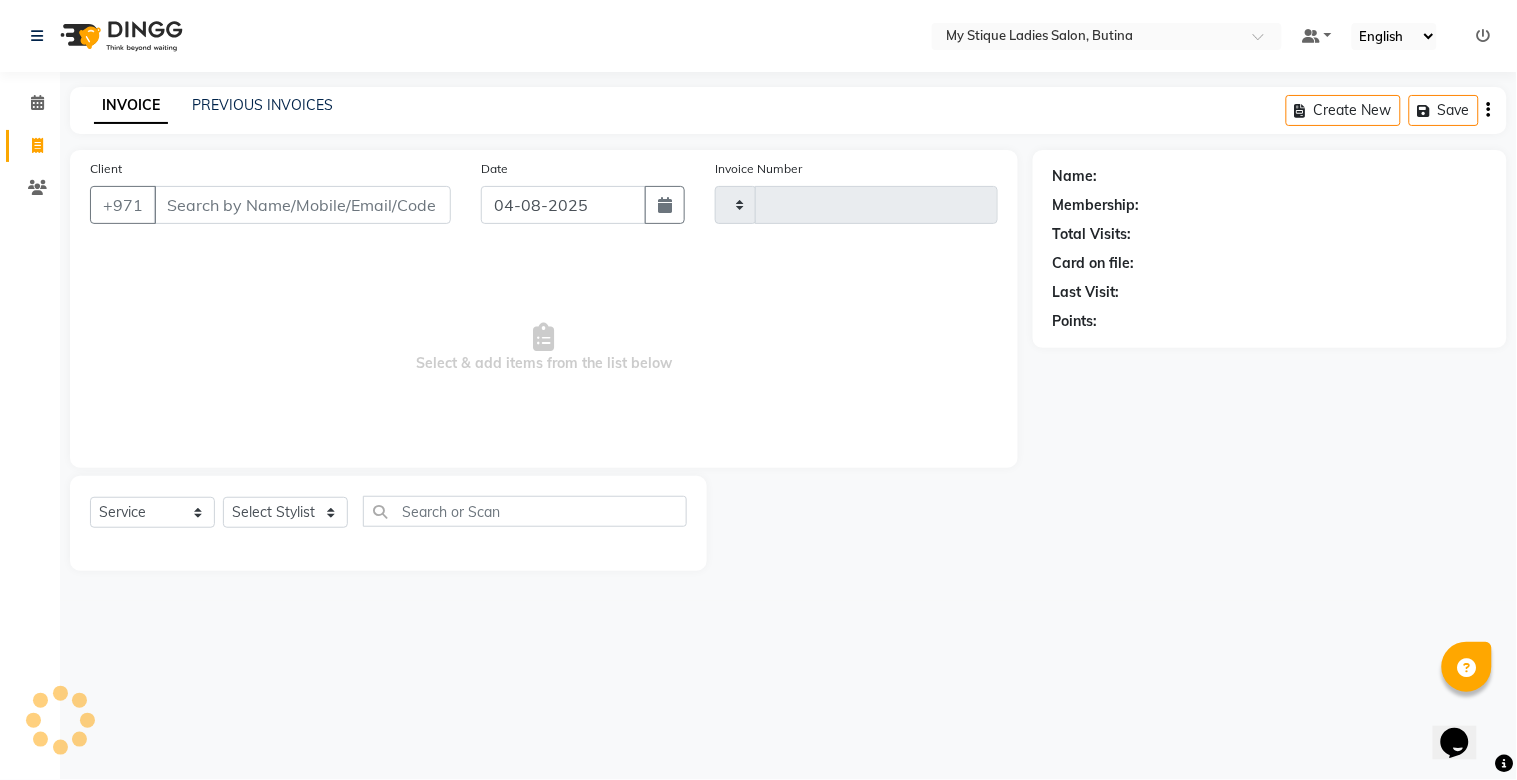 type on "0807" 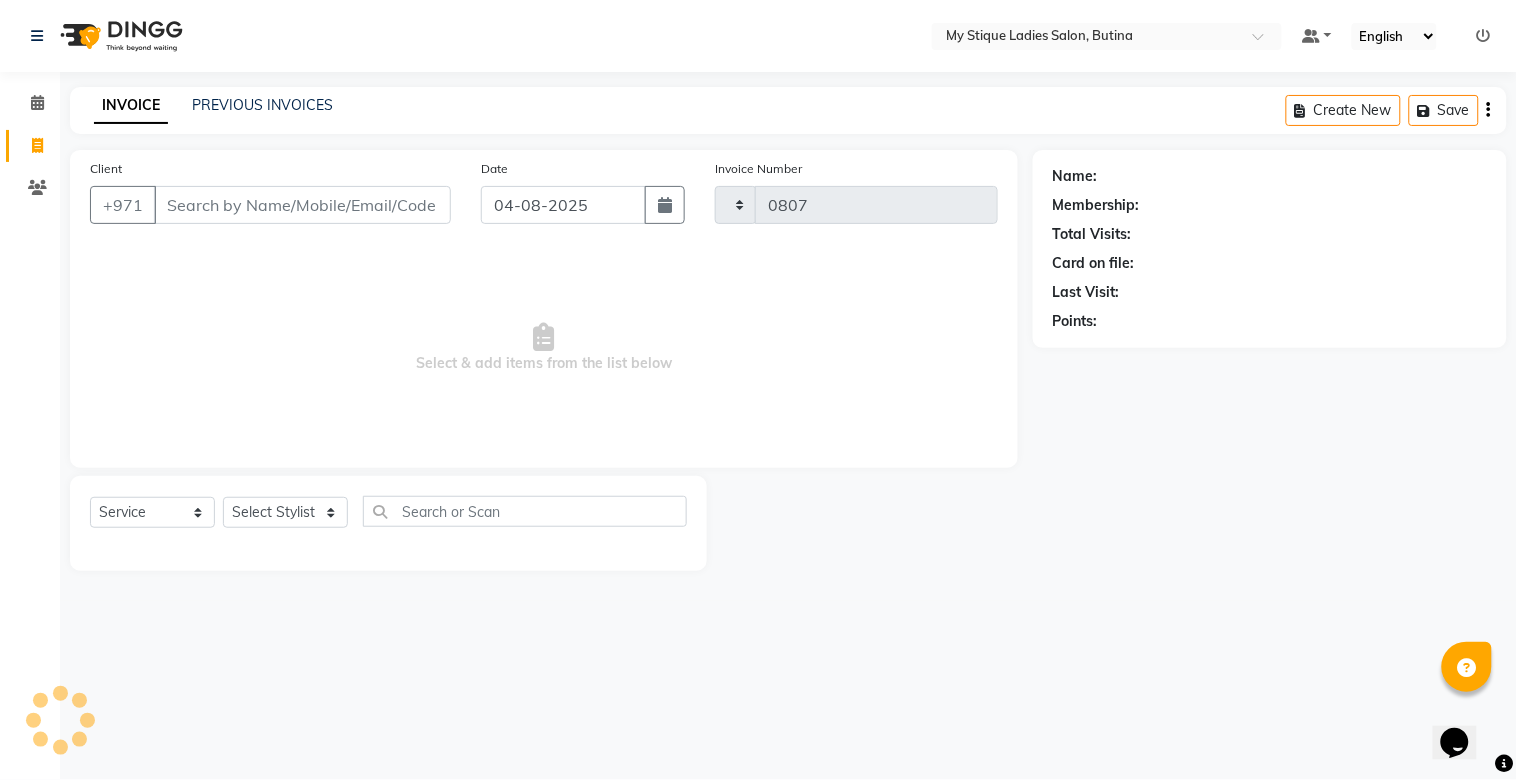 select on "7457" 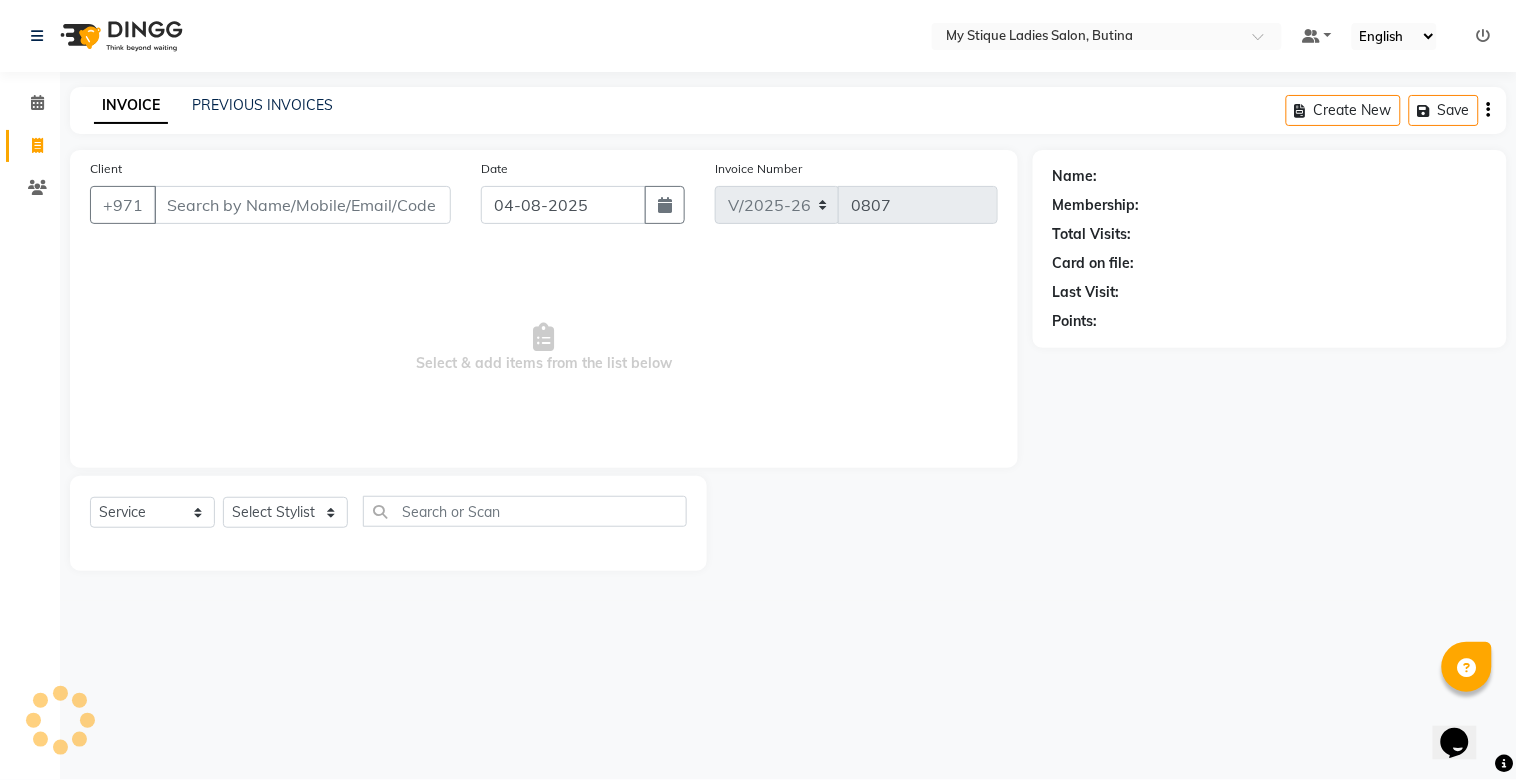 click on "Client" at bounding box center [302, 205] 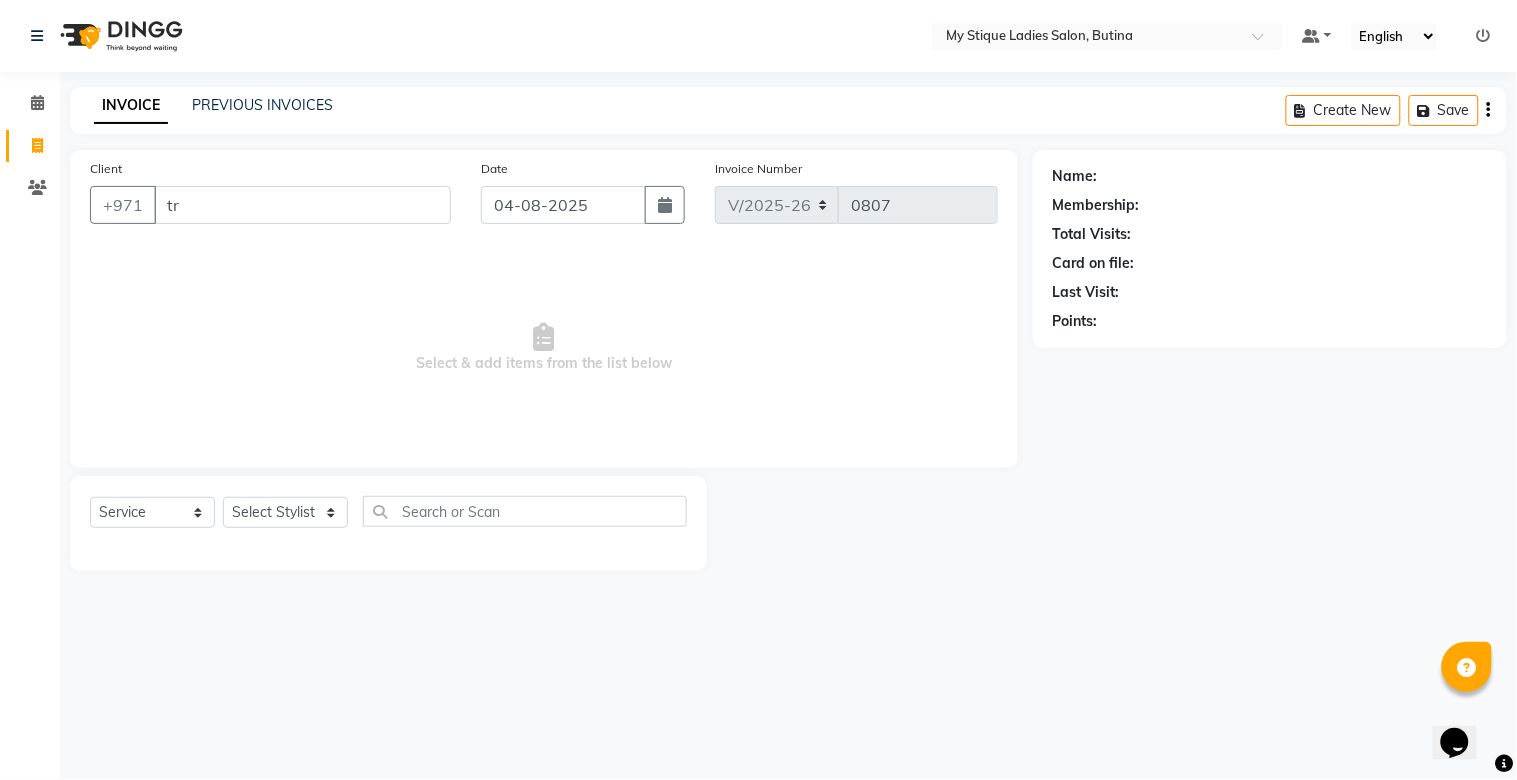 type on "t" 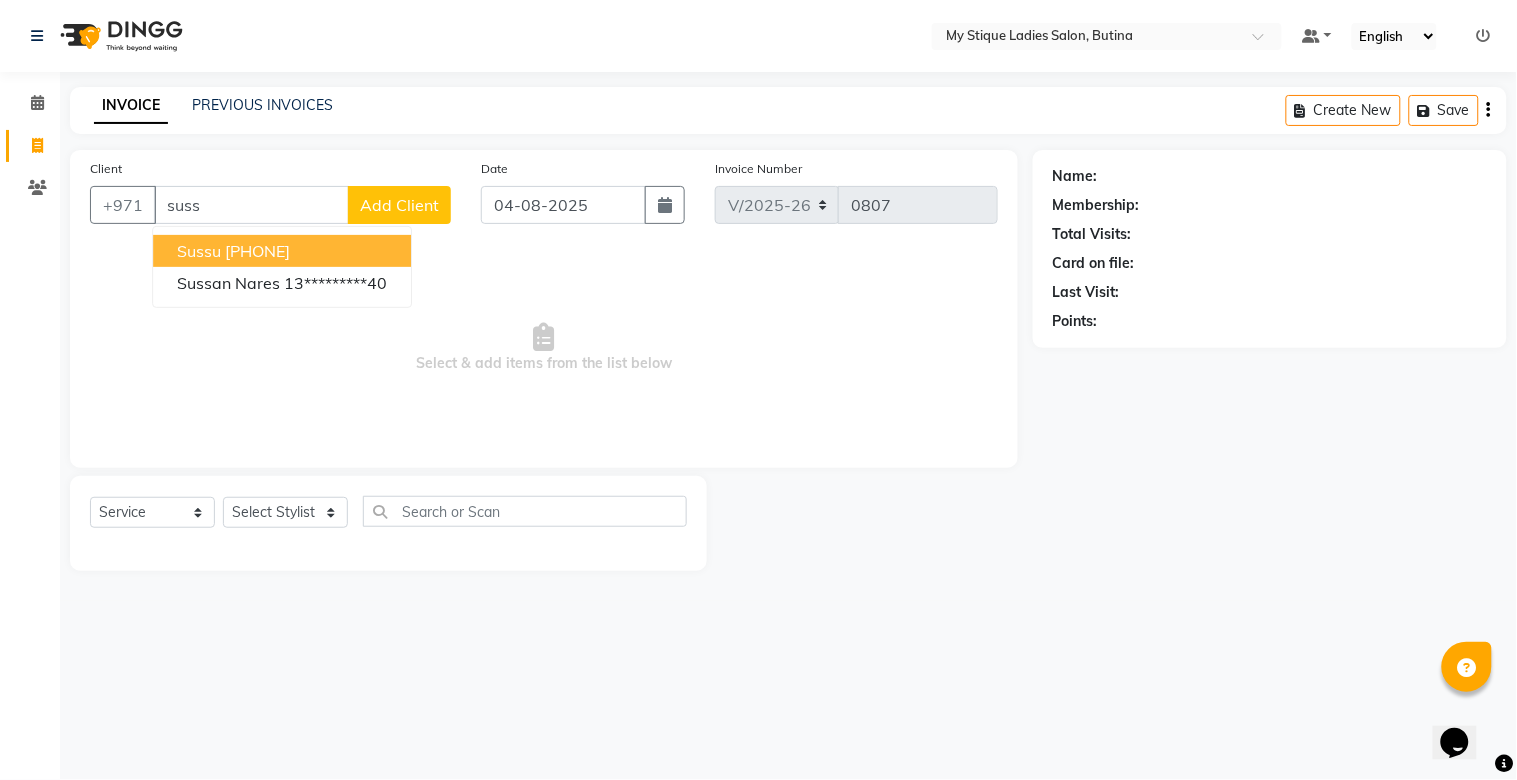 click on "[PHONE]" at bounding box center (257, 251) 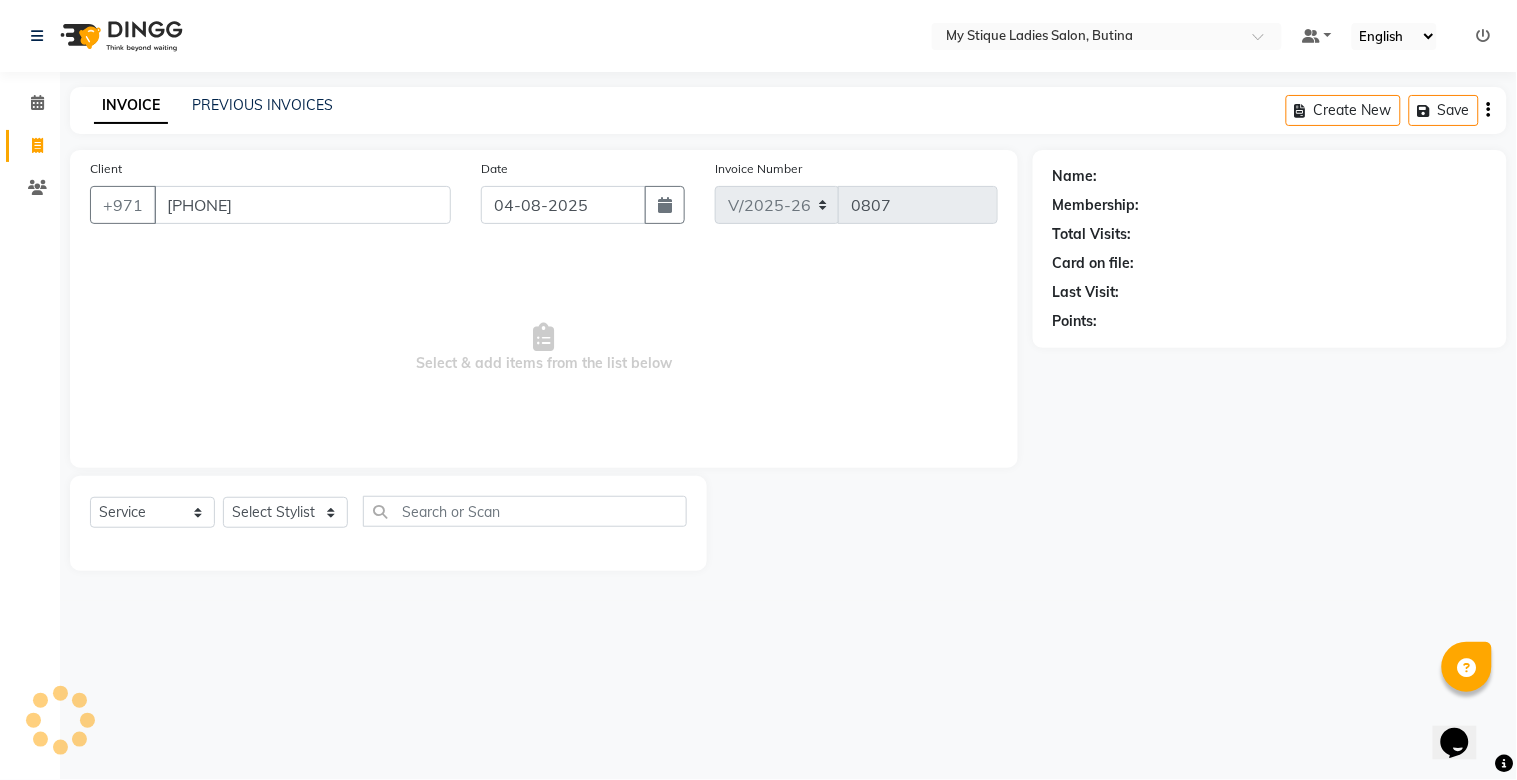 type on "[PHONE]" 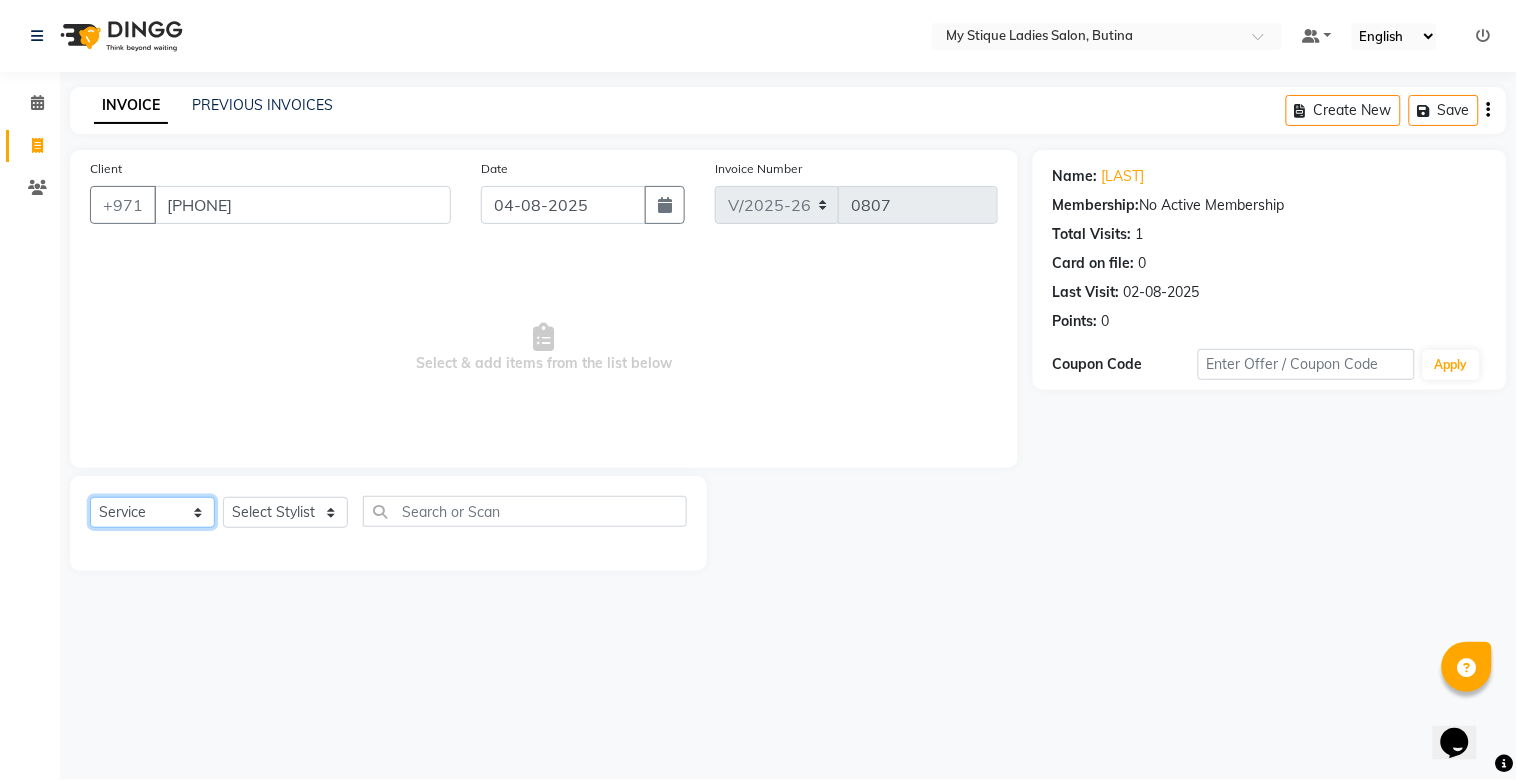 click on "Select  Service  Product  Membership  Package Voucher Prepaid Gift Card" 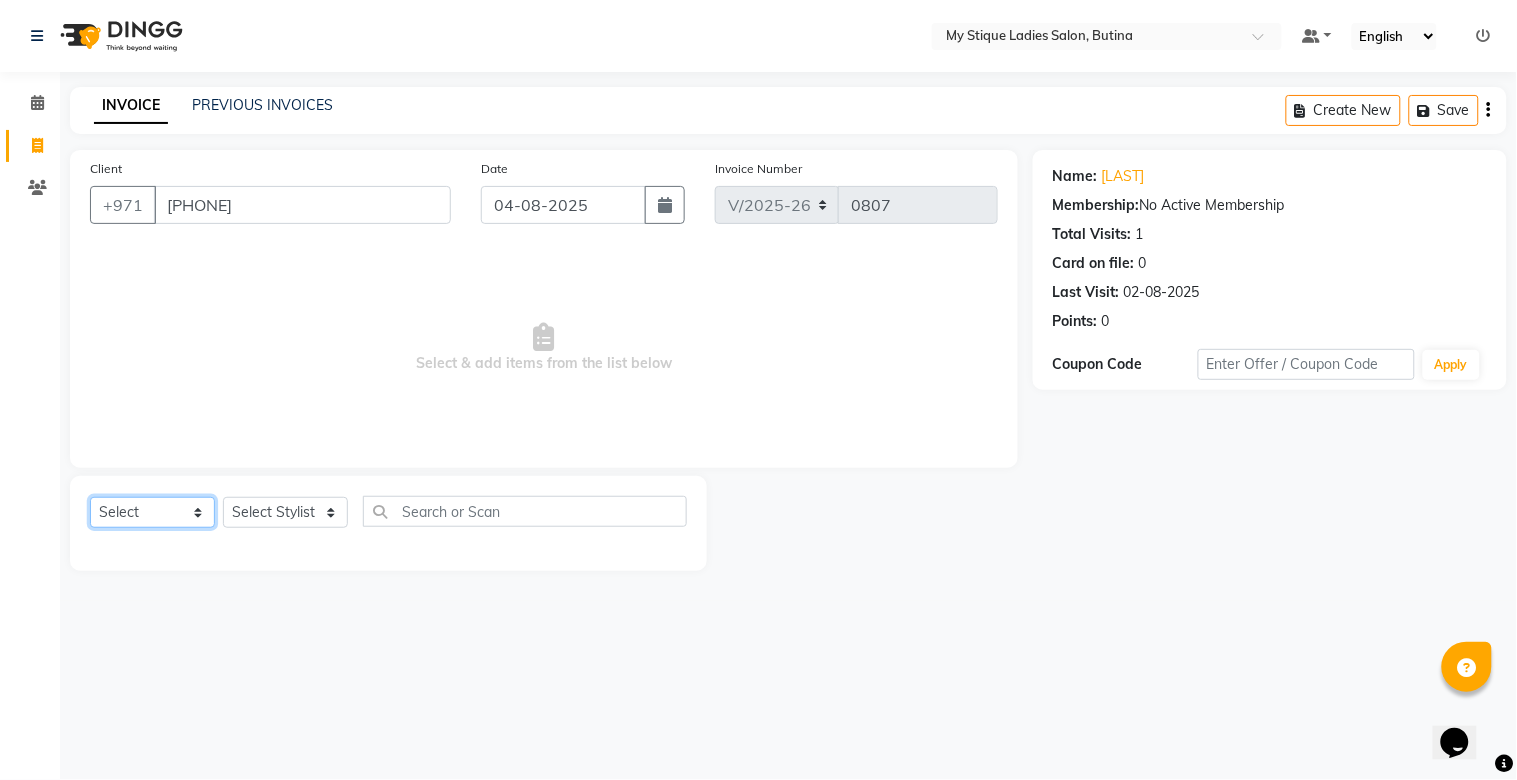 click on "Select  Service  Product  Membership  Package Voucher Prepaid Gift Card" 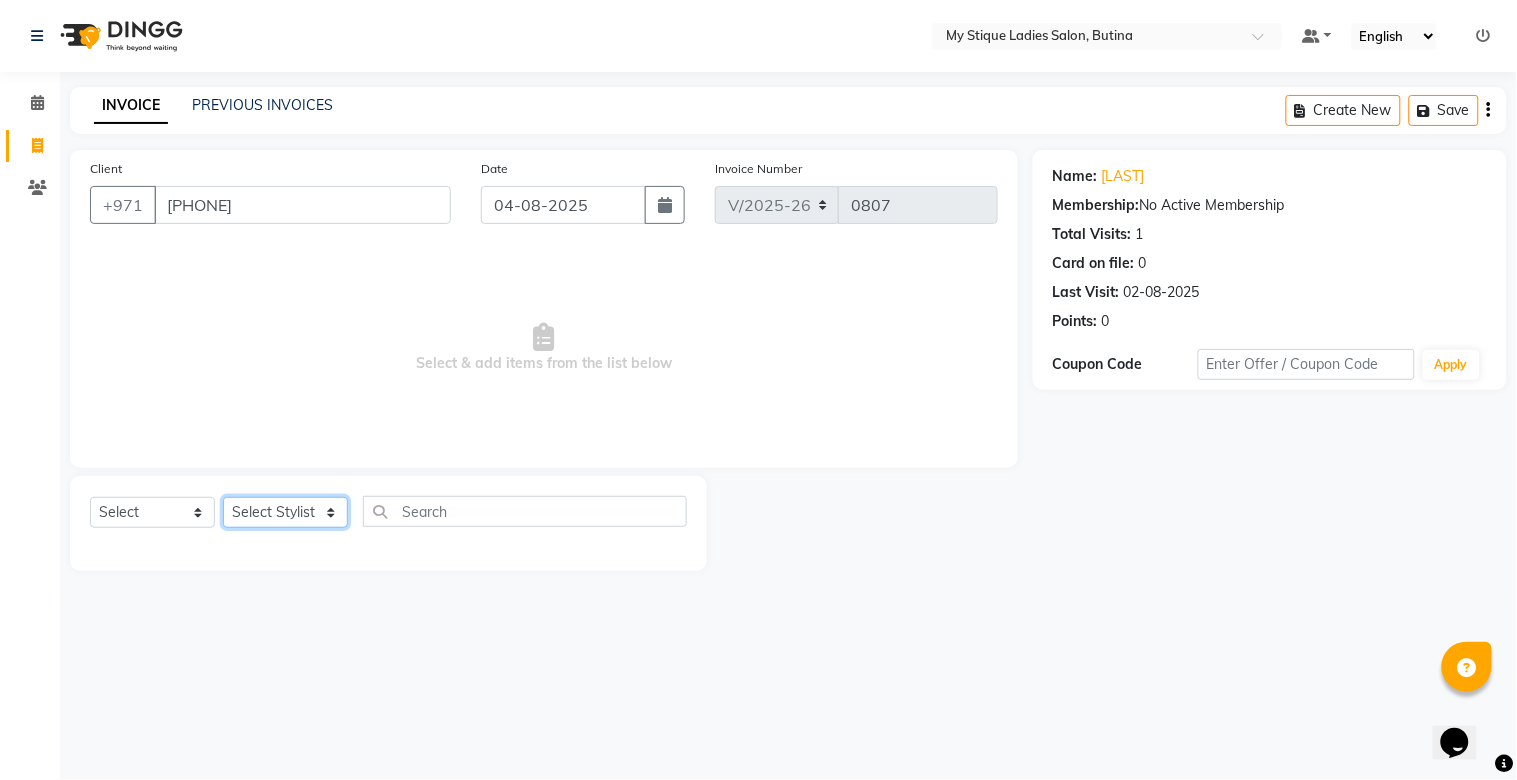 click on "Select Stylist [NAME] [NAME] [NAME] [NAME] Sales [NAME] TEMP STAFF" 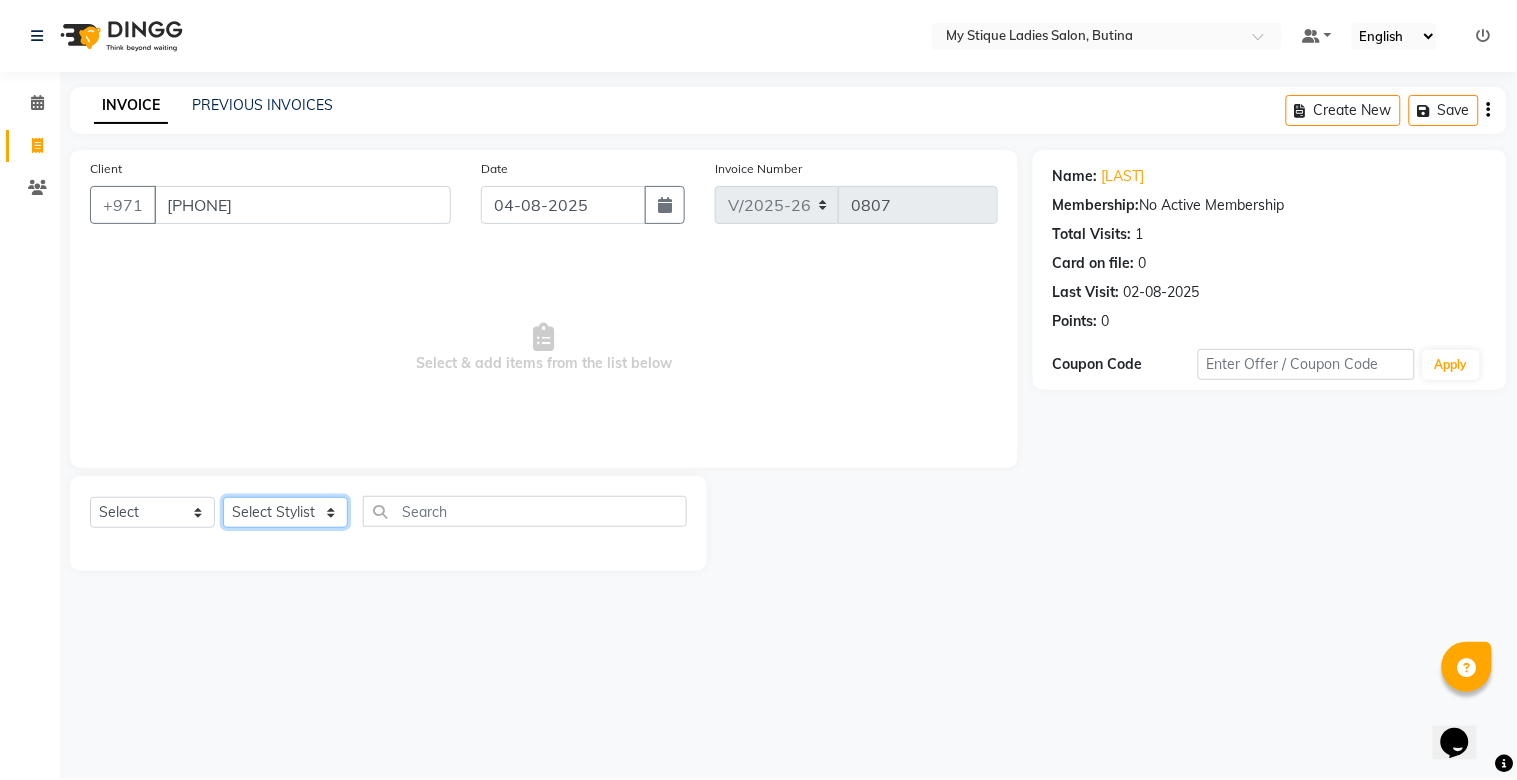 select on "65420" 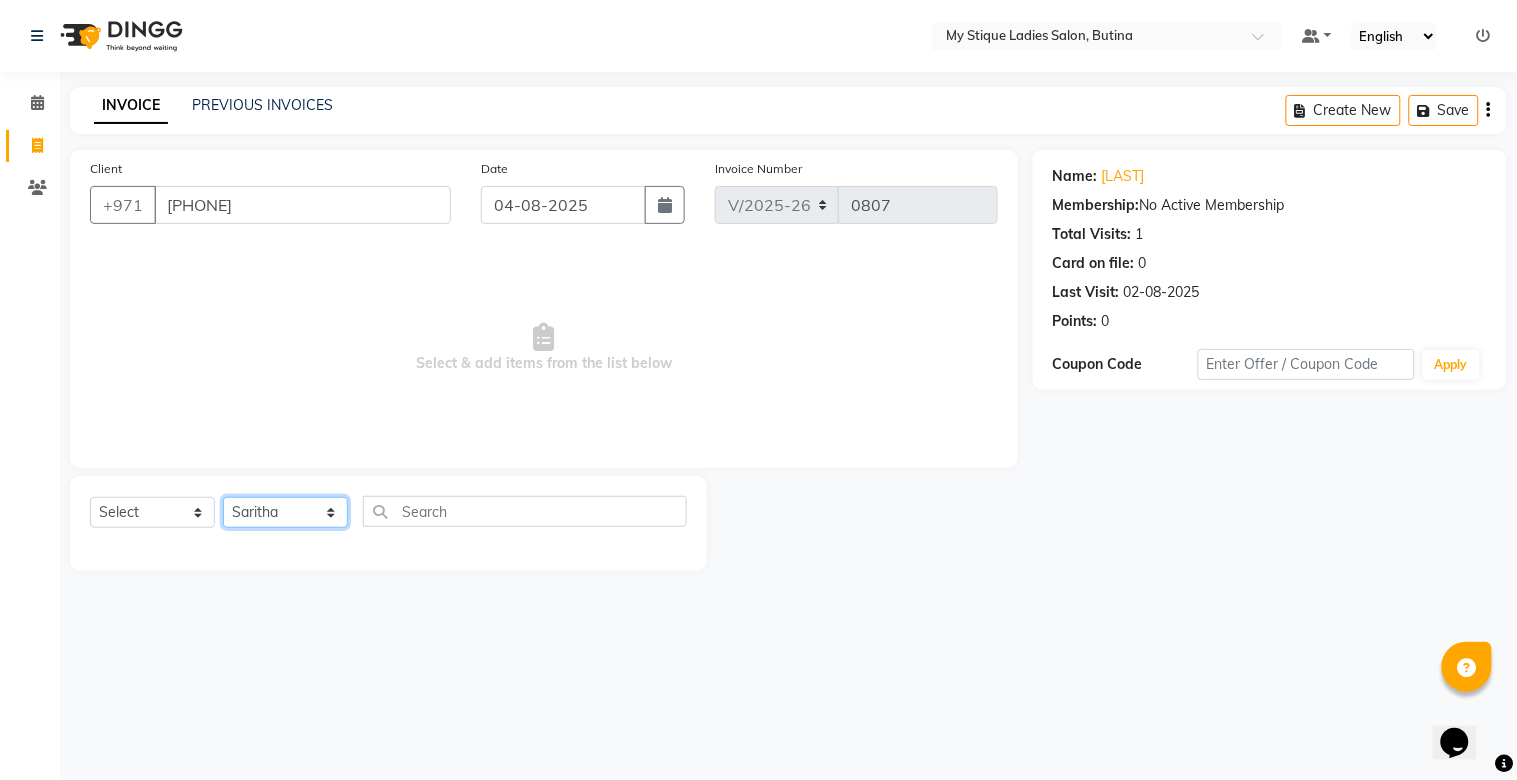click on "Select Stylist [NAME] [NAME] [NAME] [NAME] Sales [NAME] TEMP STAFF" 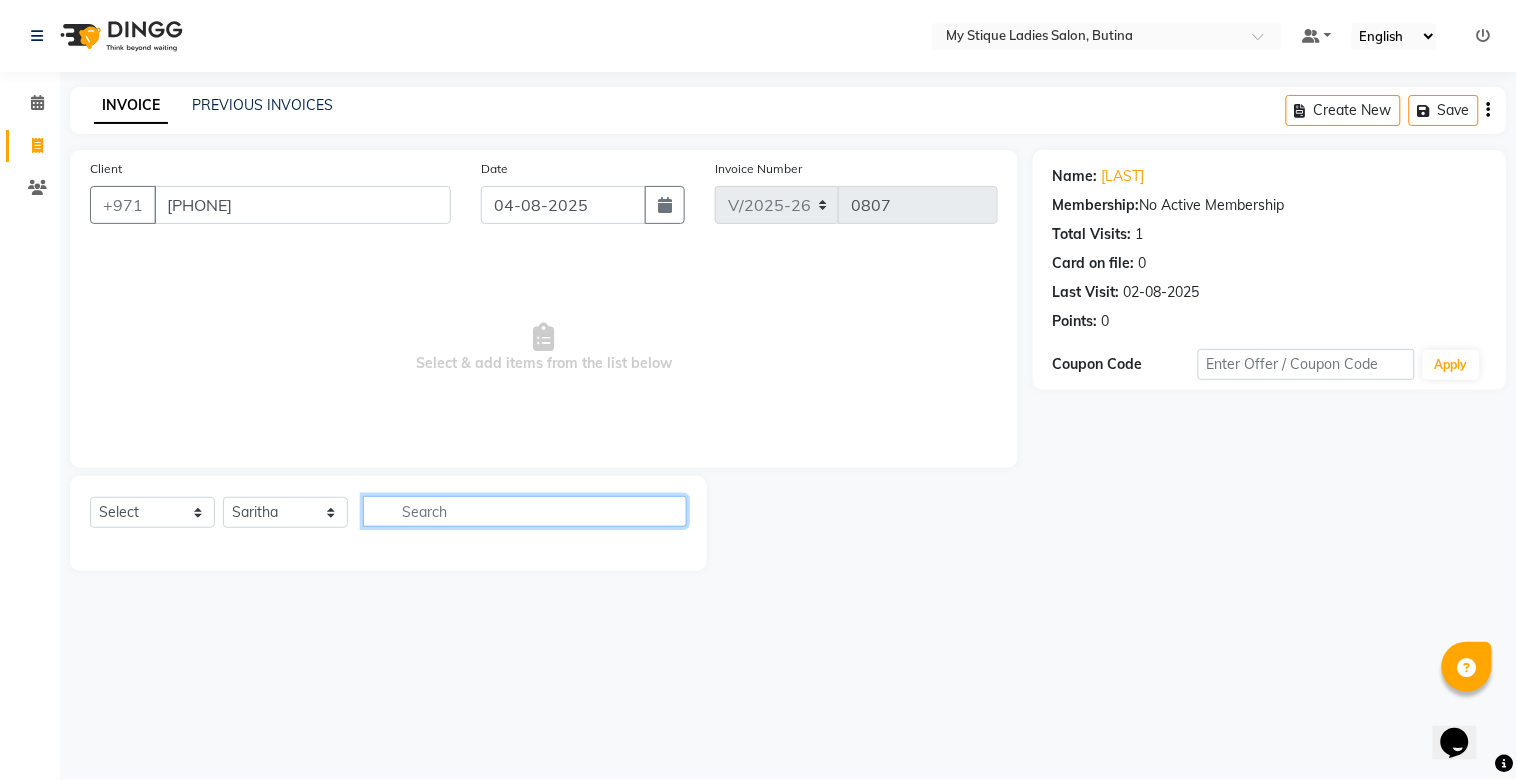 click 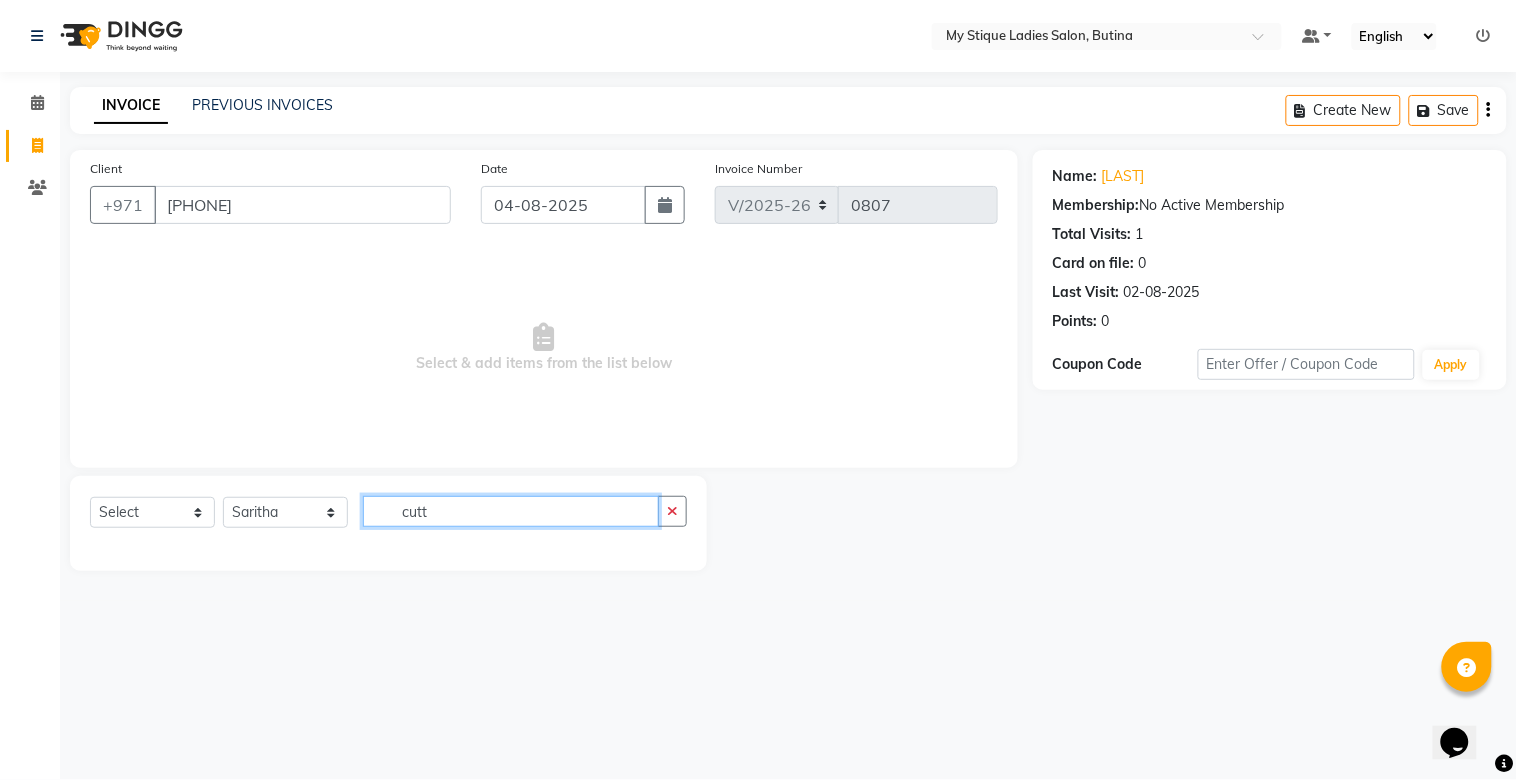 type on "cutt" 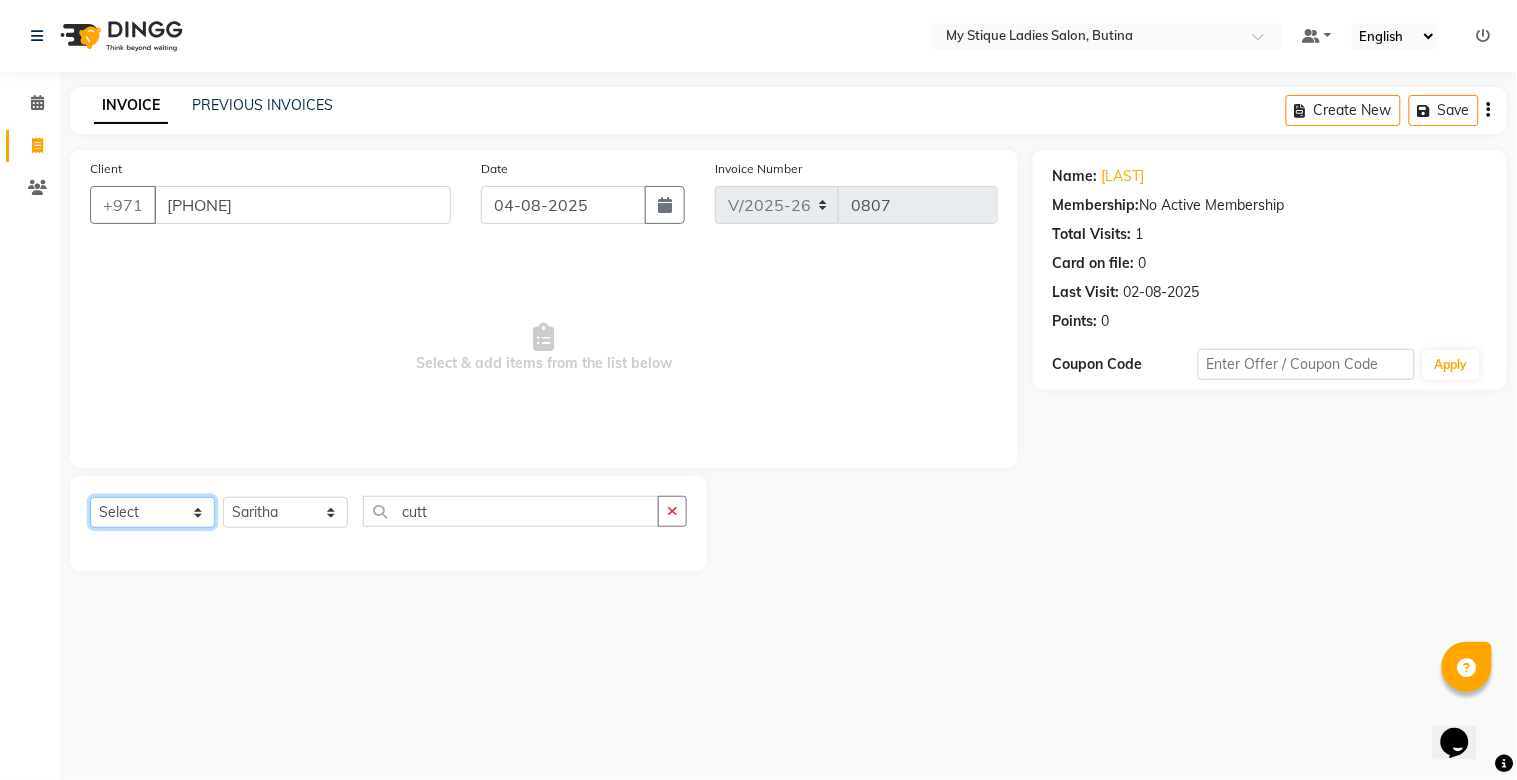 click on "Select  Service  Product  Membership  Package Voucher Prepaid Gift Card" 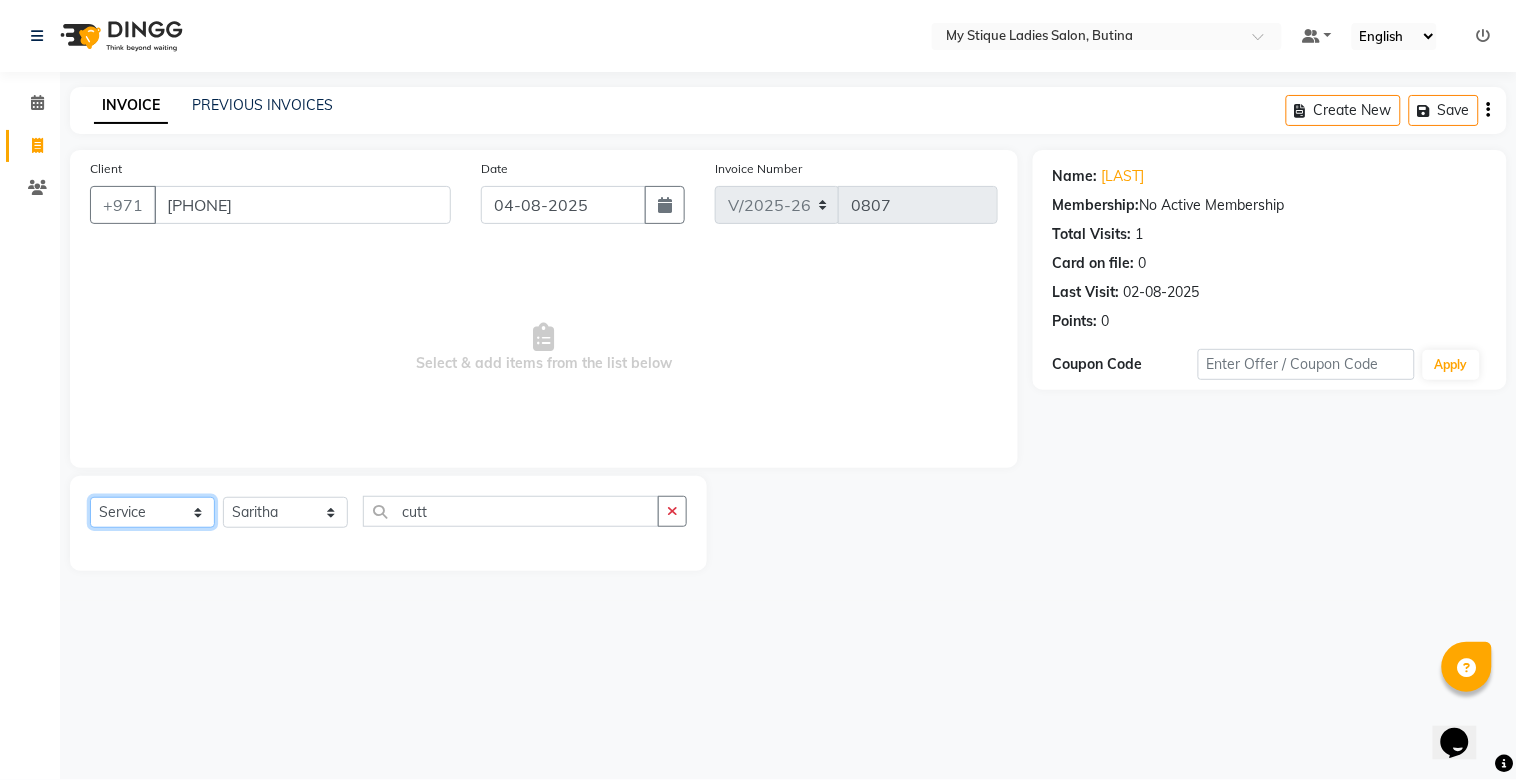 click on "Select  Service  Product  Membership  Package Voucher Prepaid Gift Card" 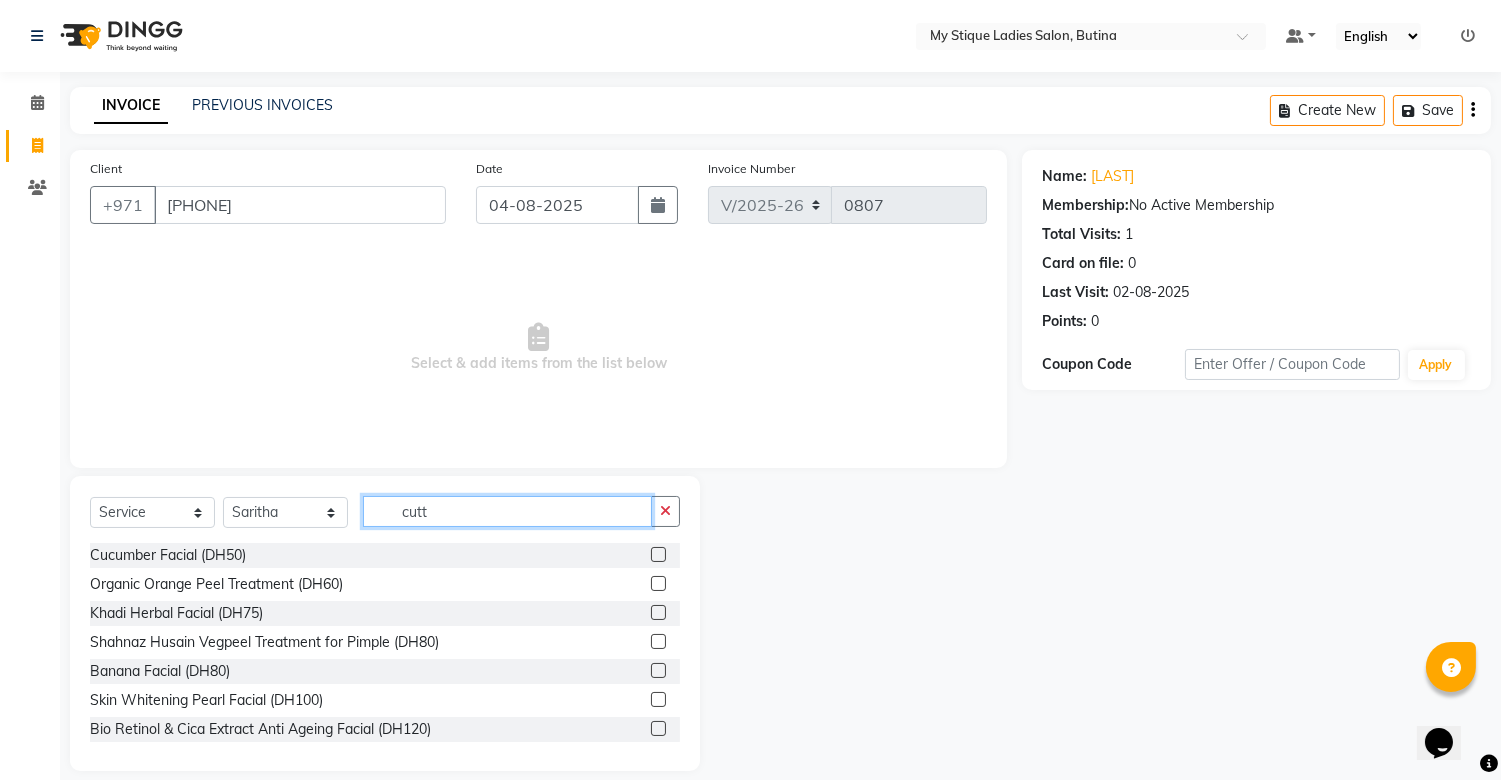 click on "cutt" 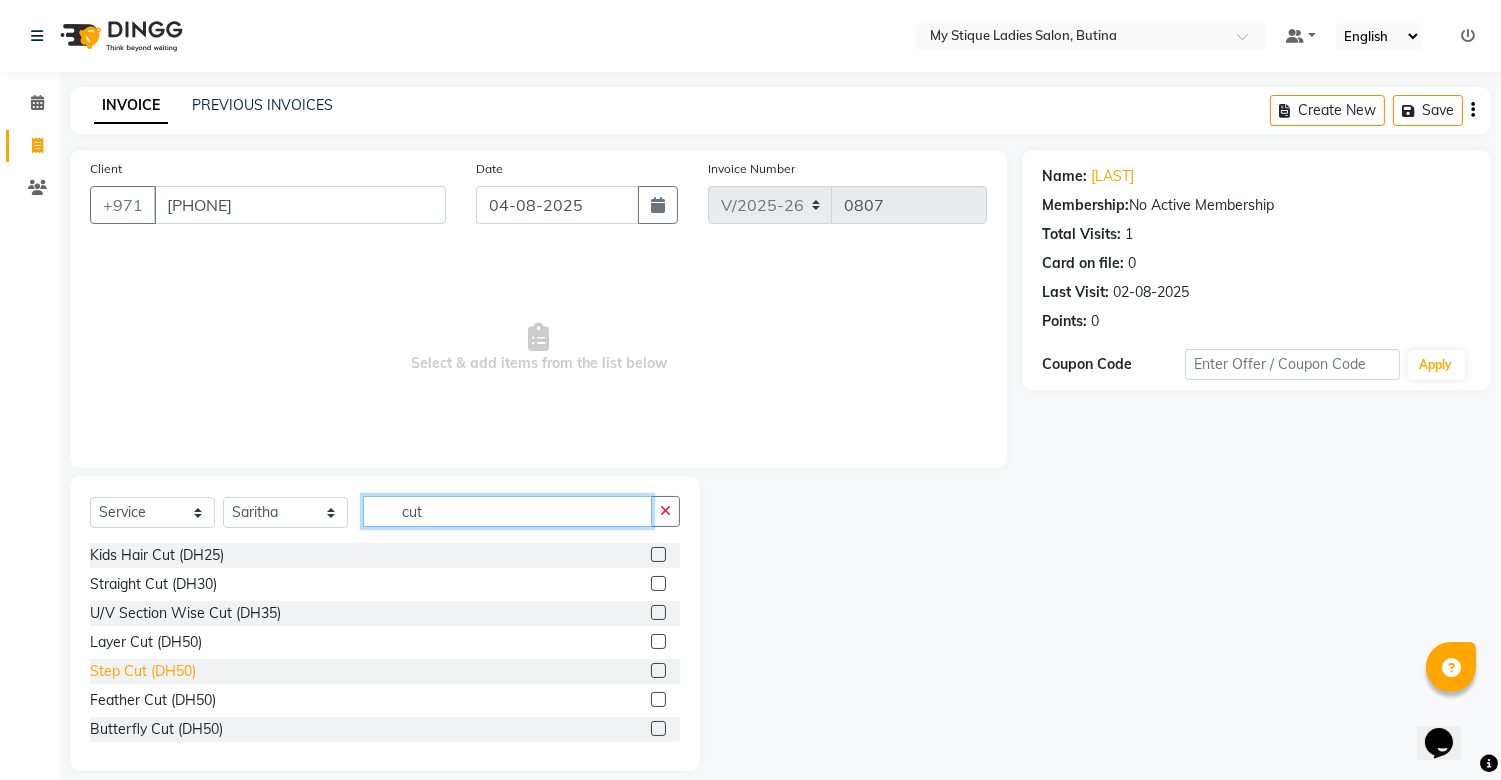 type on "cut" 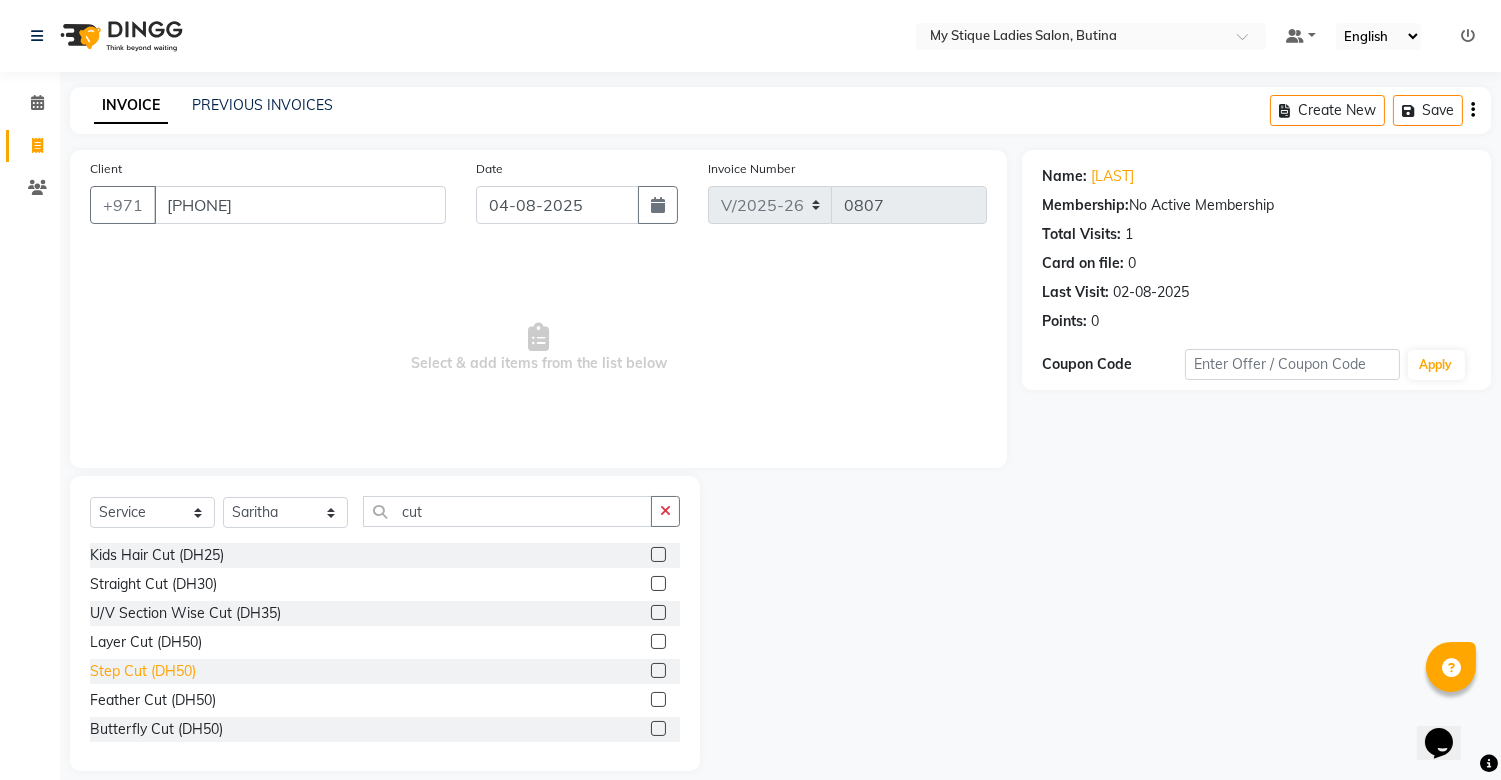 click on "Step Cut (DH50)" 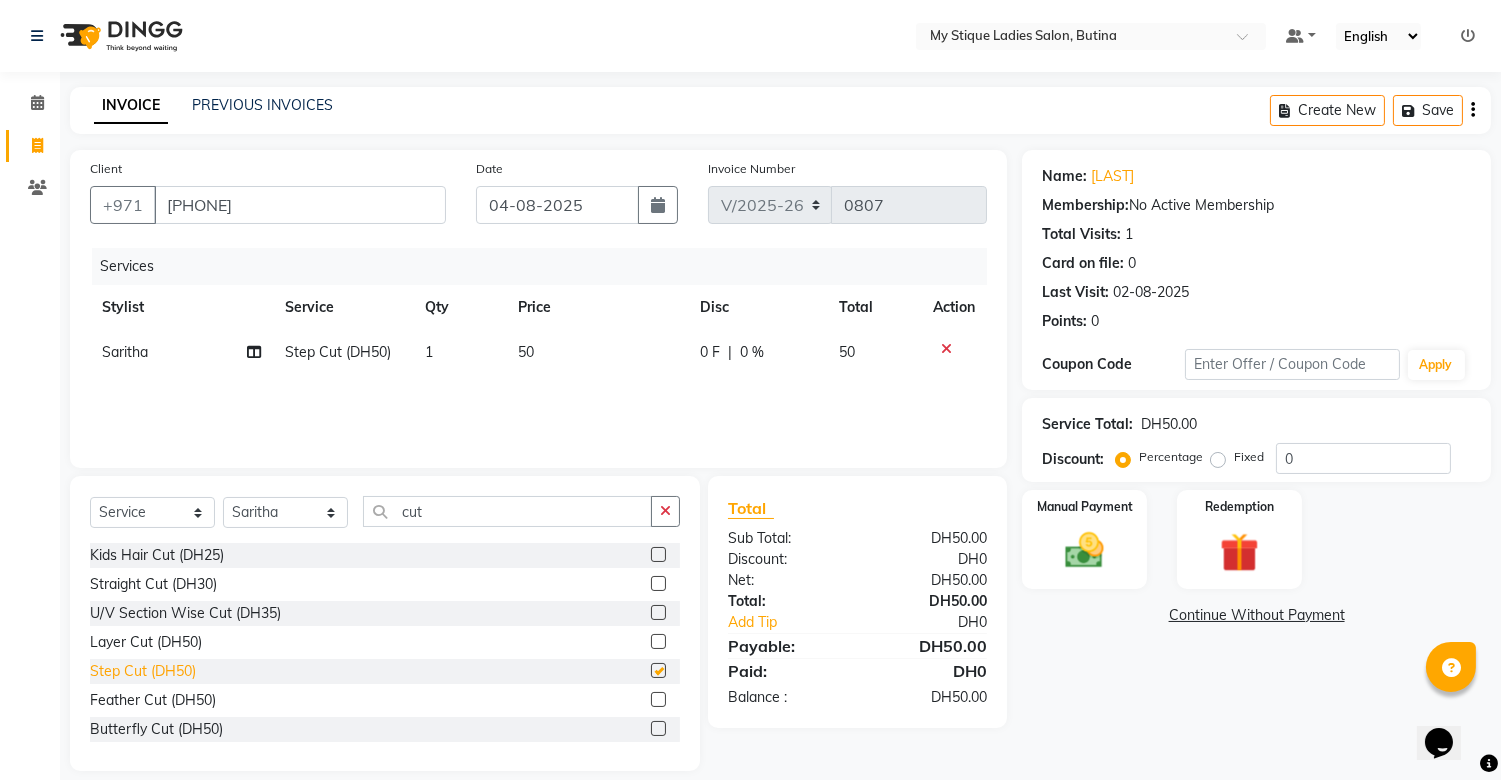 checkbox on "false" 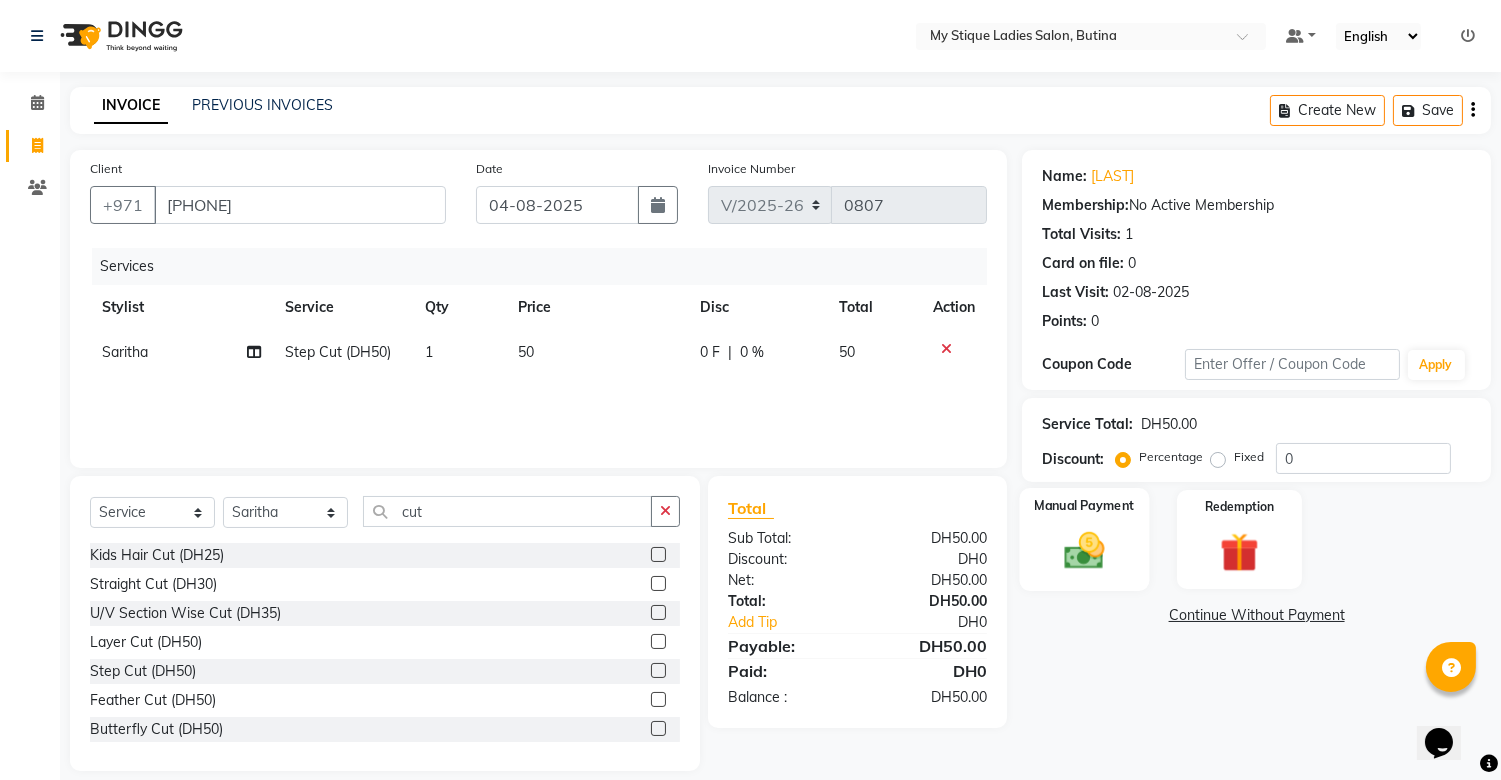 click 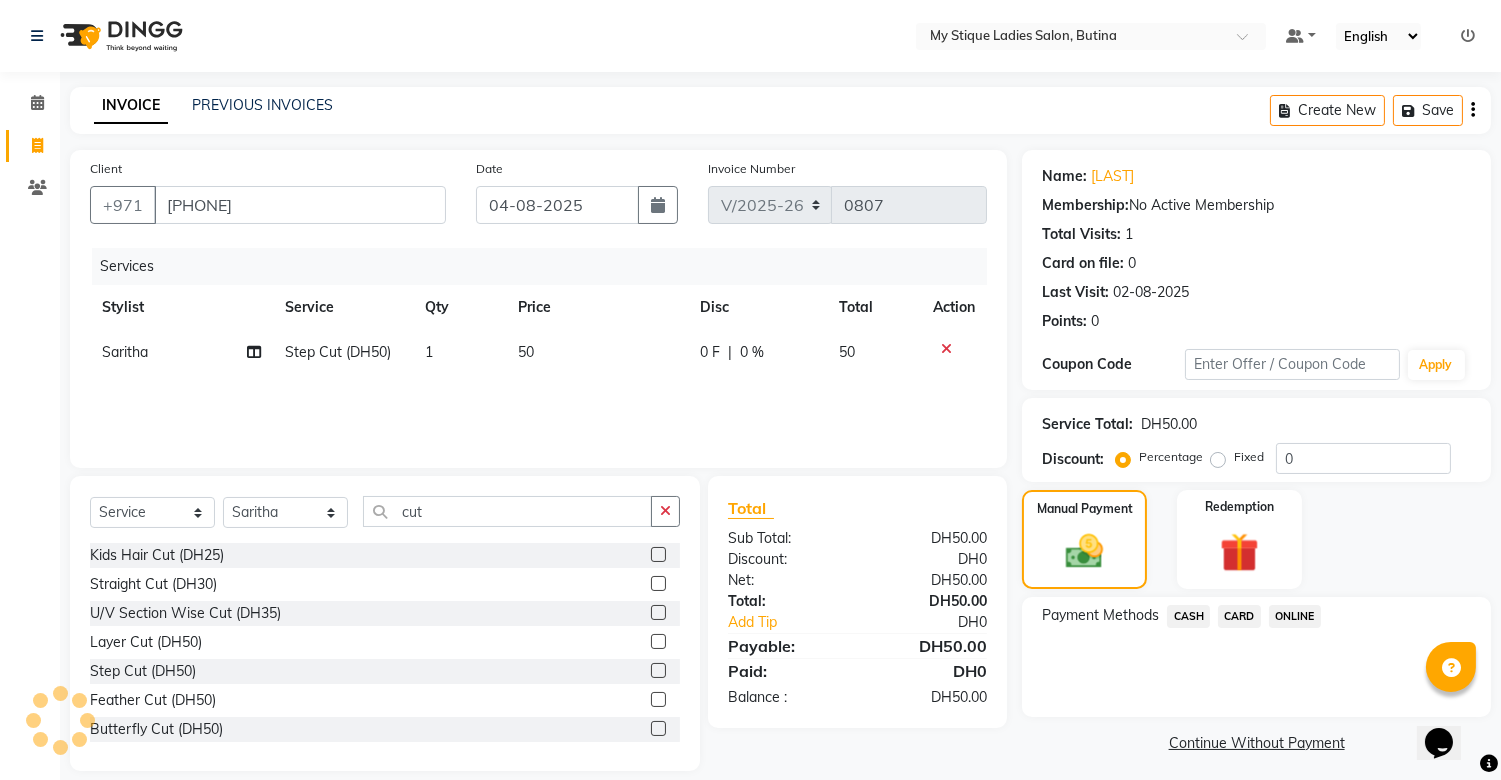 click on "CASH" 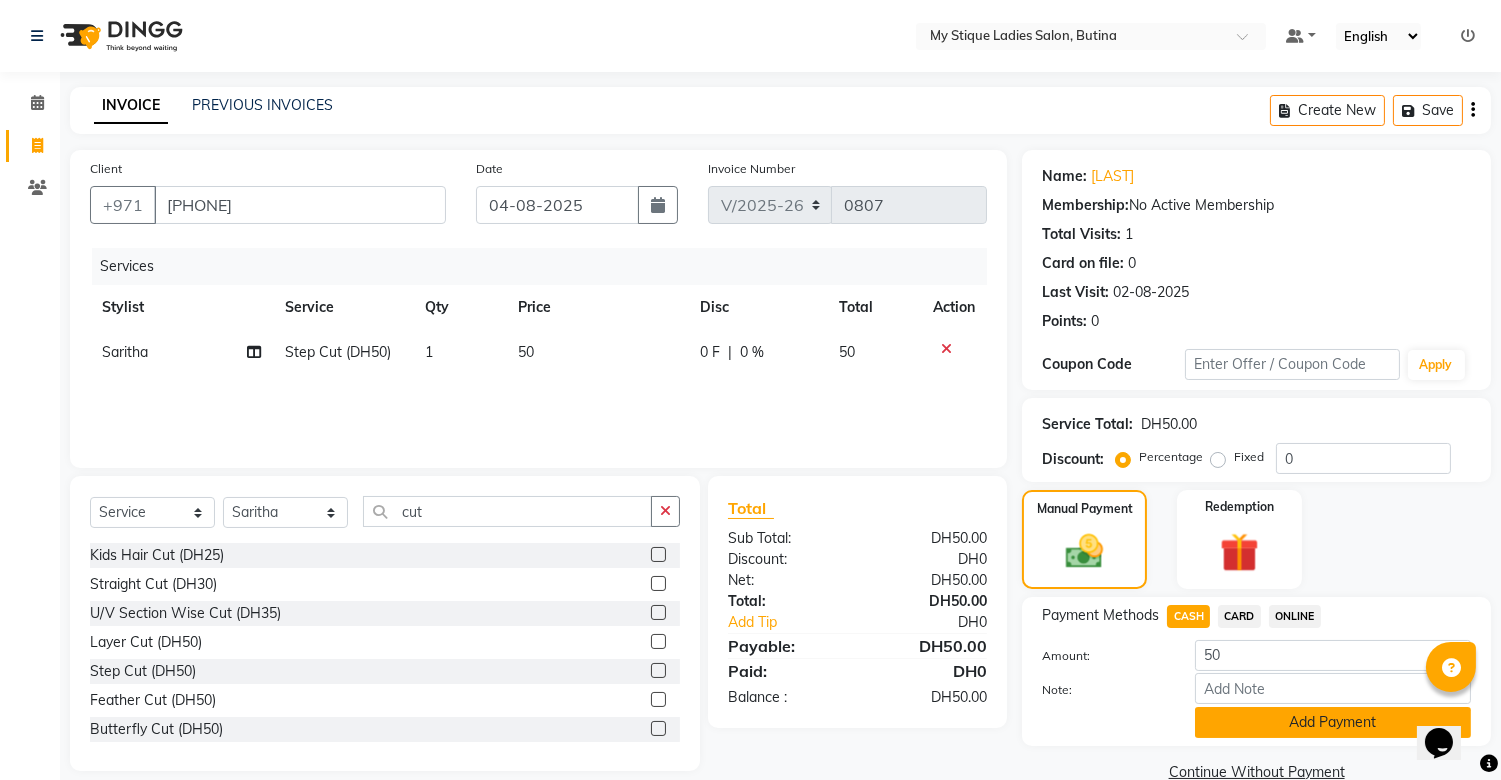 click on "Add Payment" 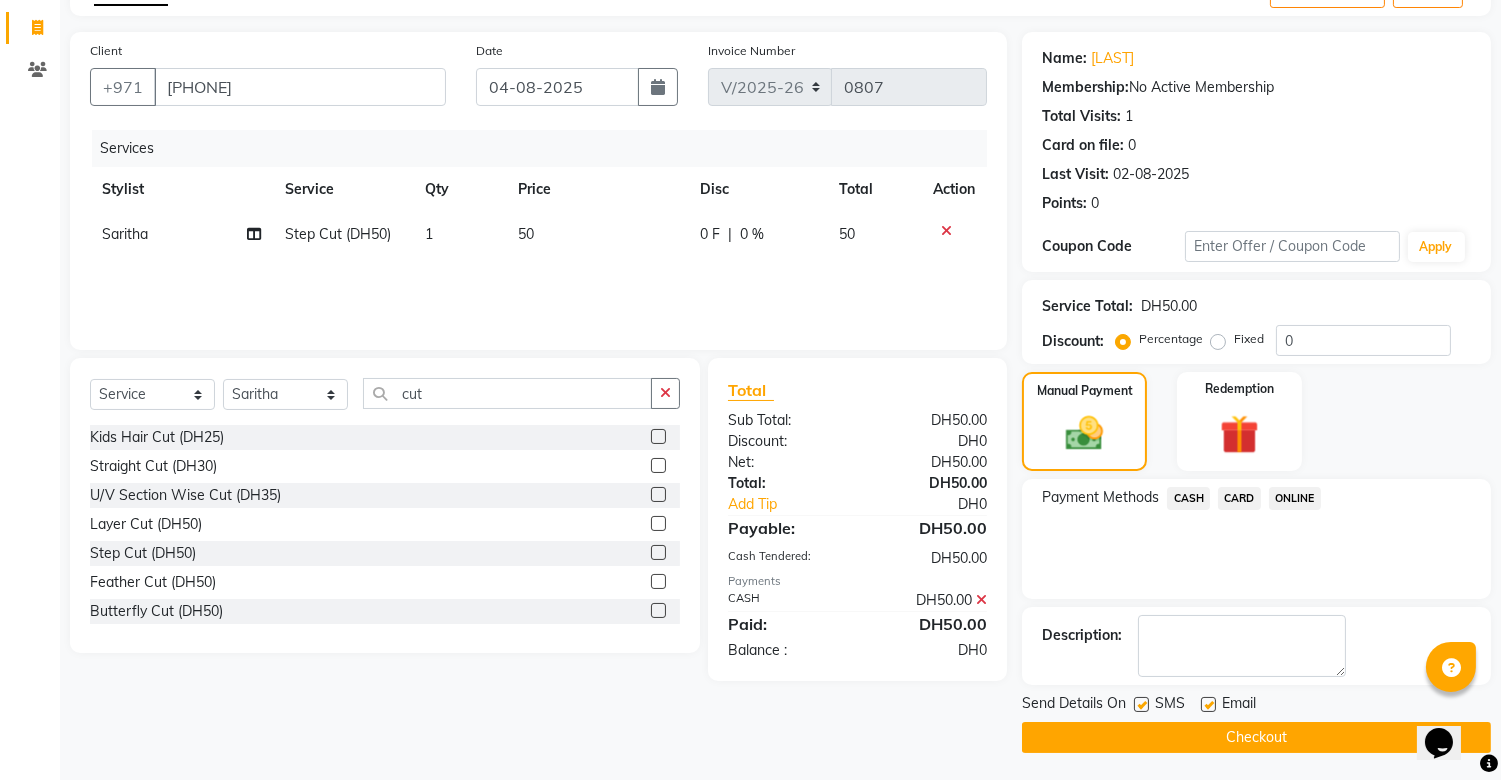 scroll, scrollTop: 120, scrollLeft: 0, axis: vertical 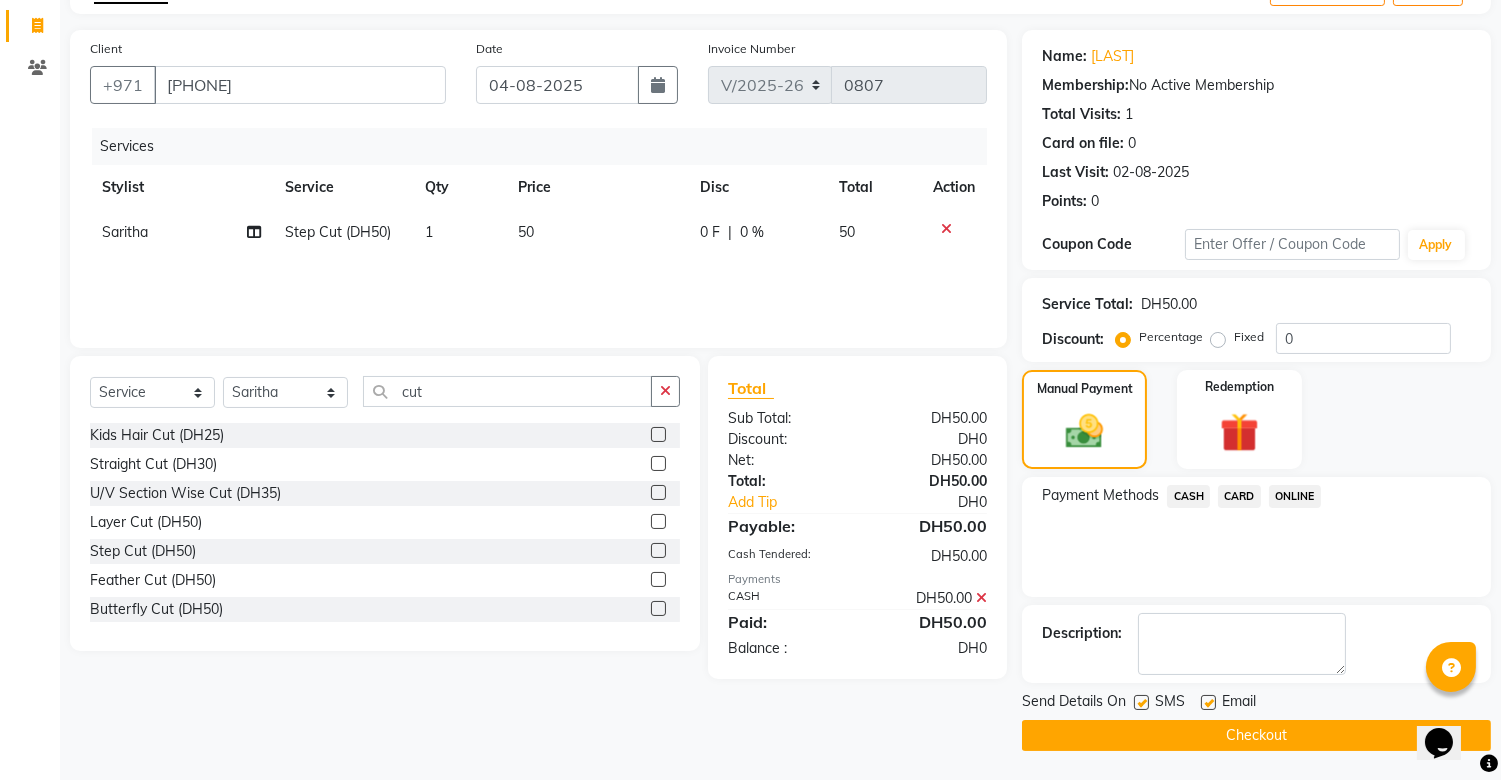 click on "Checkout" 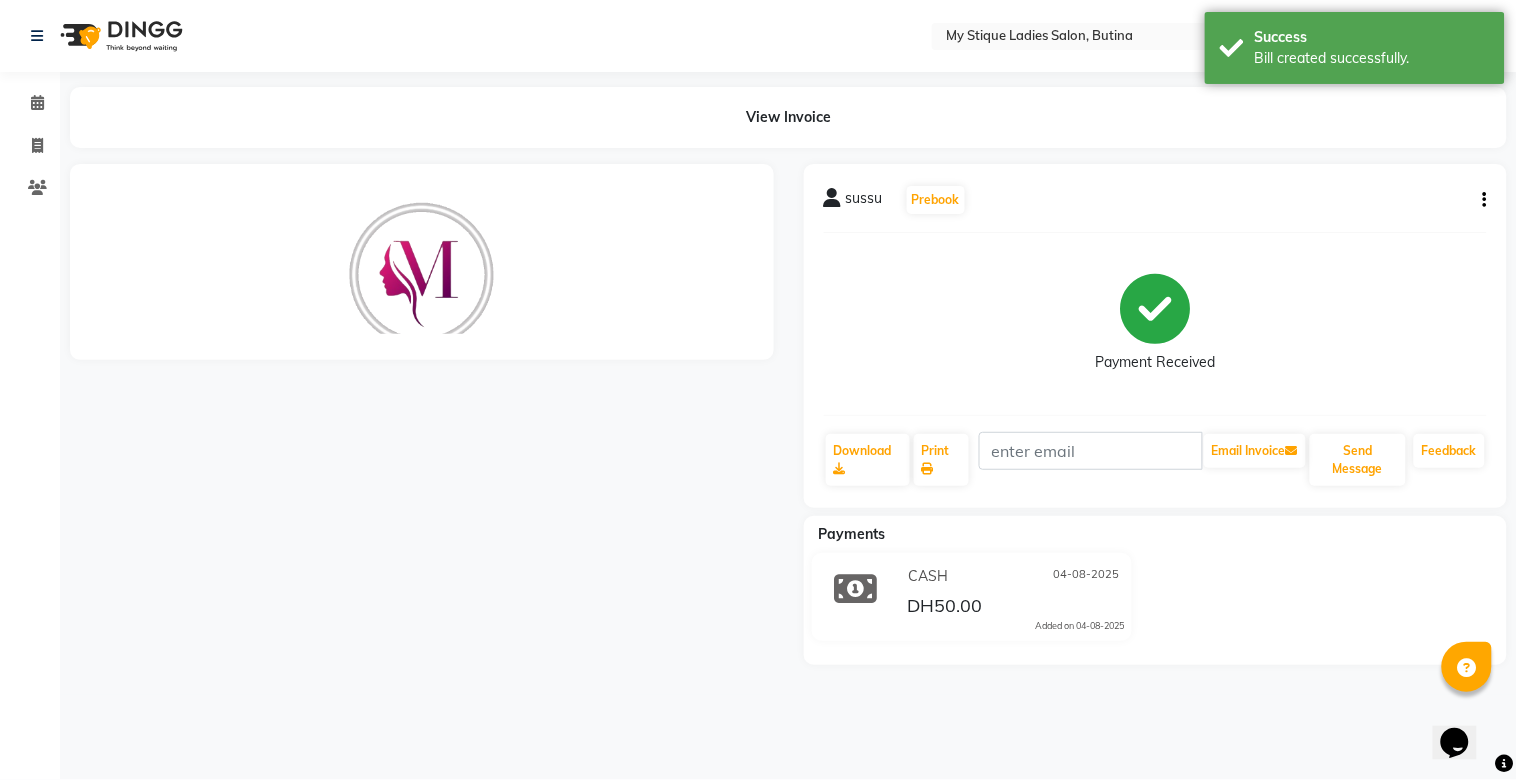 scroll, scrollTop: 0, scrollLeft: 0, axis: both 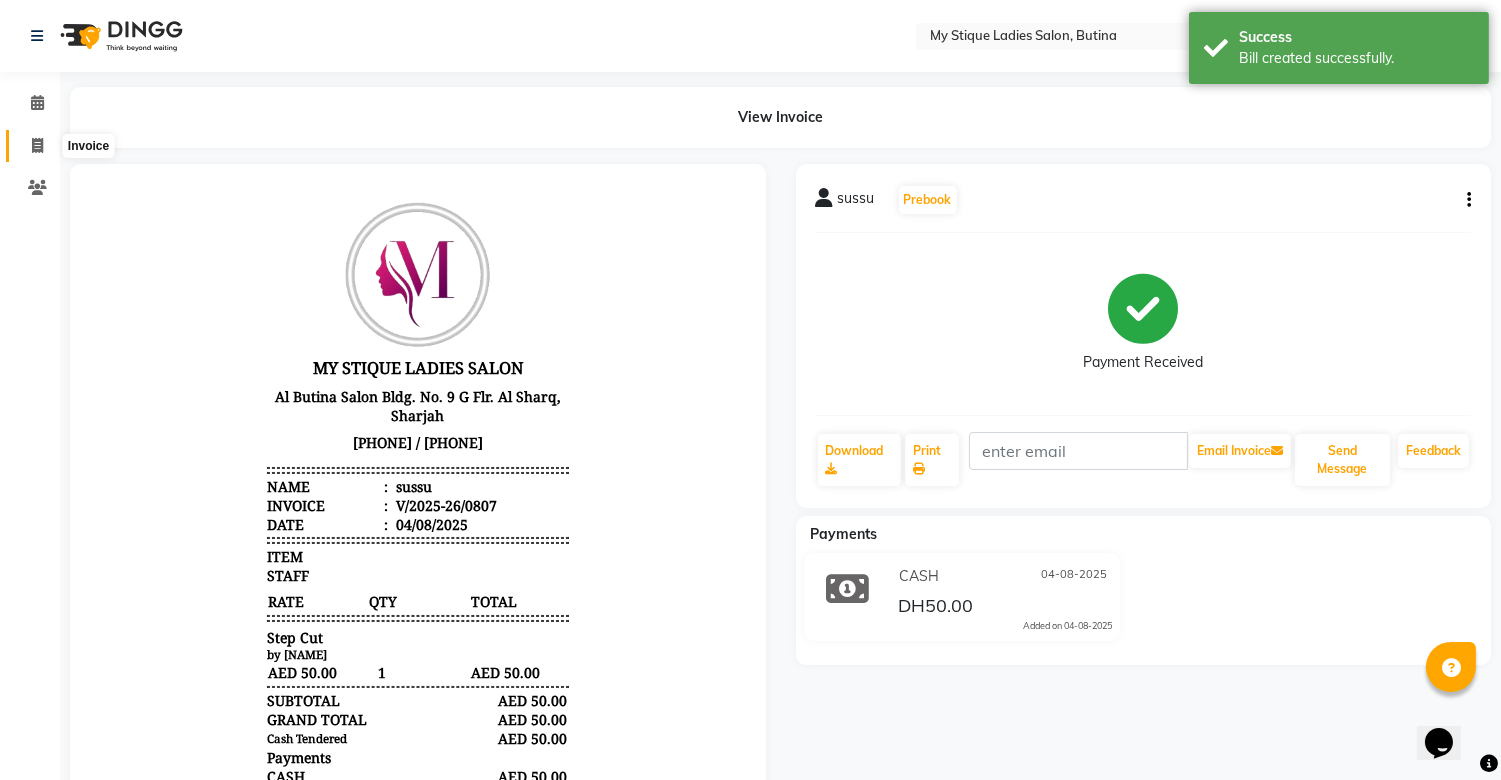 click 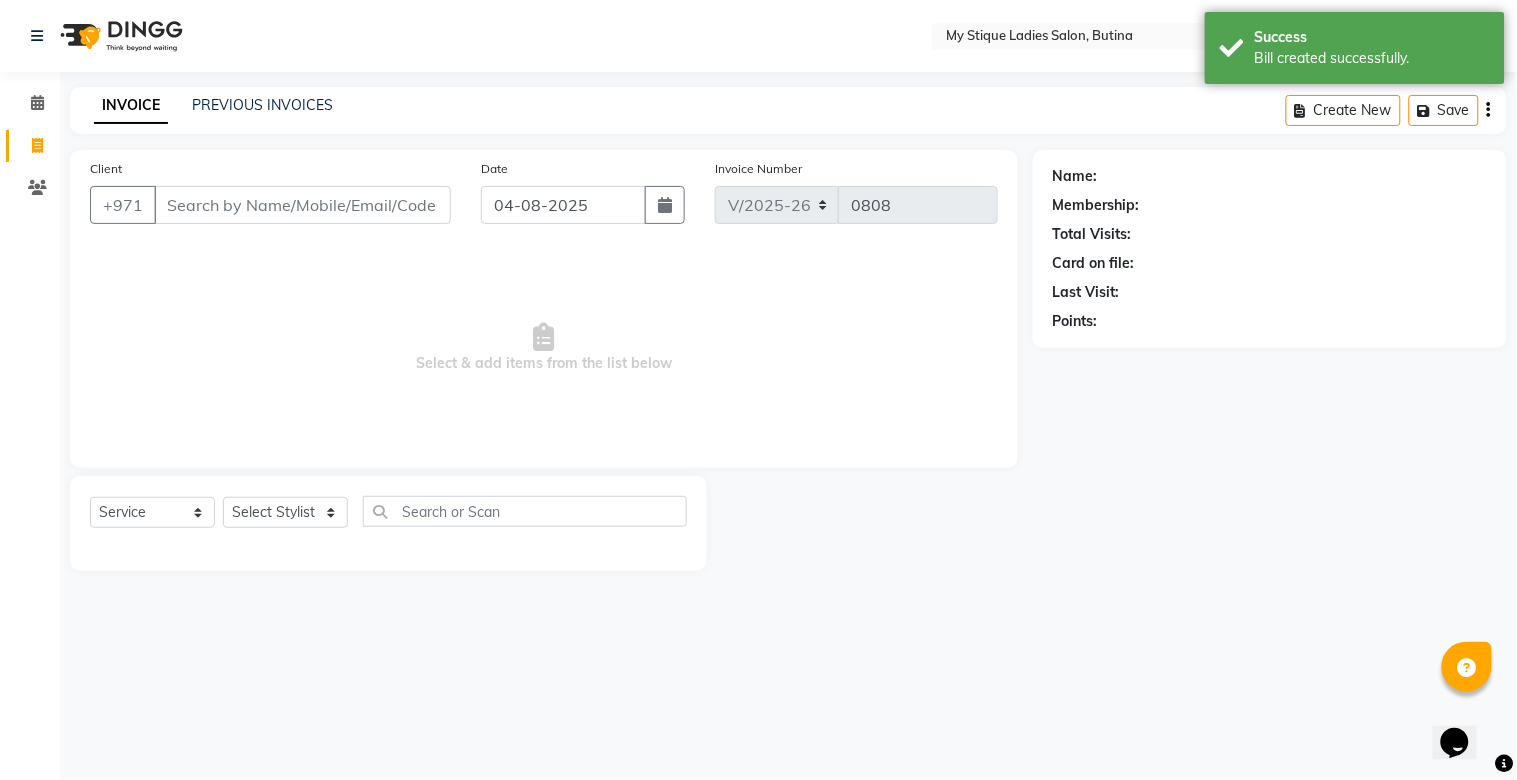 click on "Client" at bounding box center [302, 205] 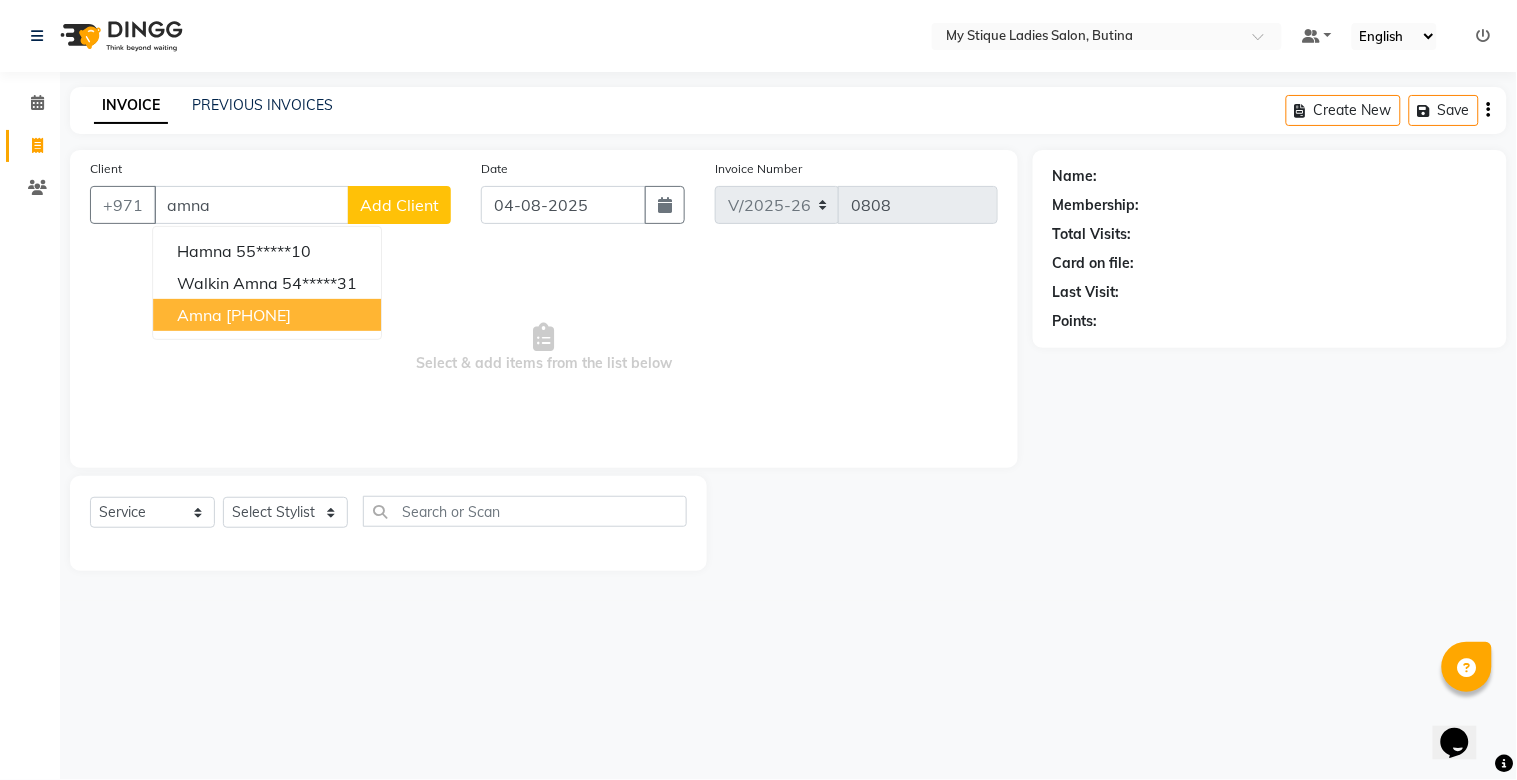 click on "[PHONE]" at bounding box center [258, 315] 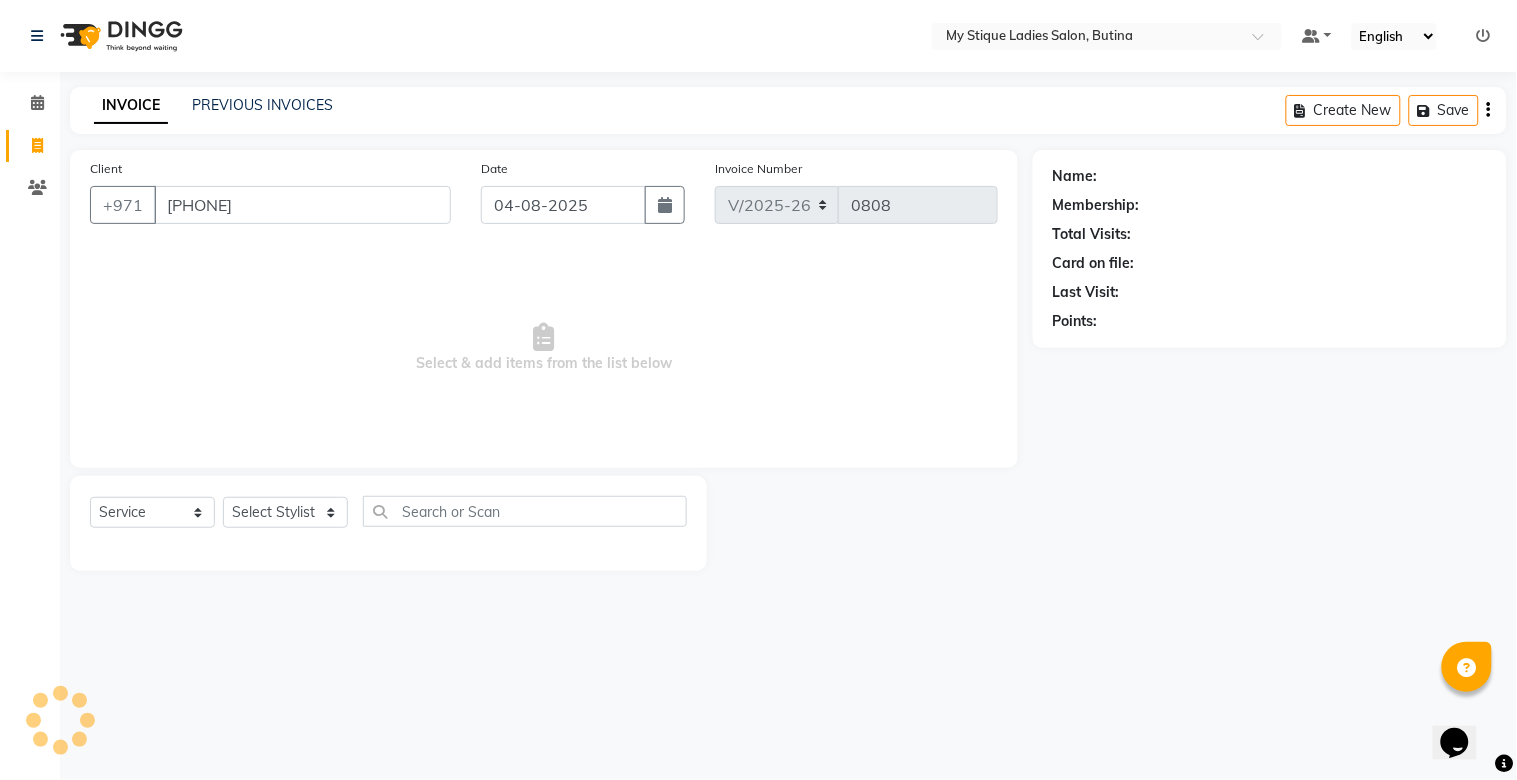 type on "[PHONE]" 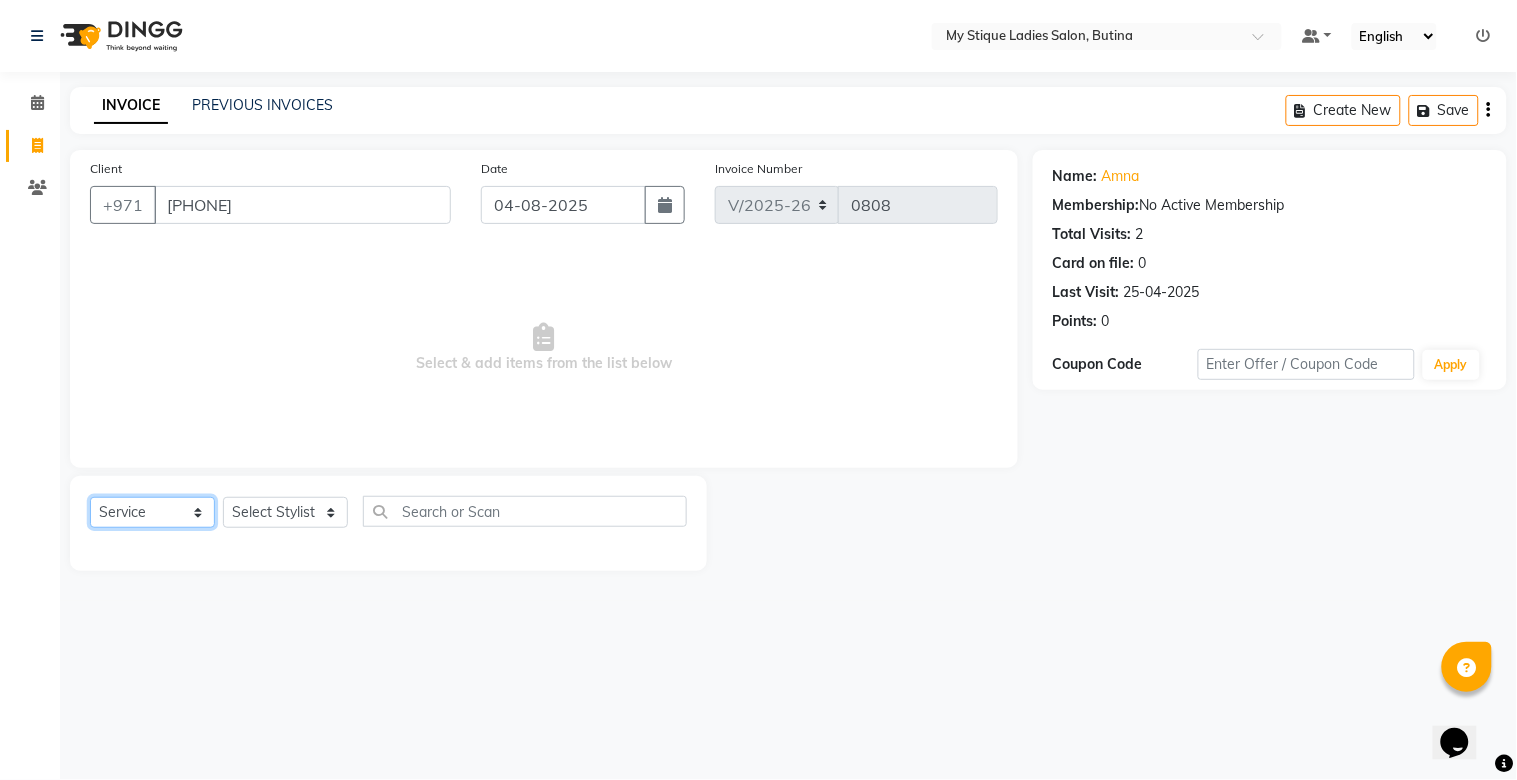 click on "Select  Service  Product  Membership  Package Voucher Prepaid Gift Card" 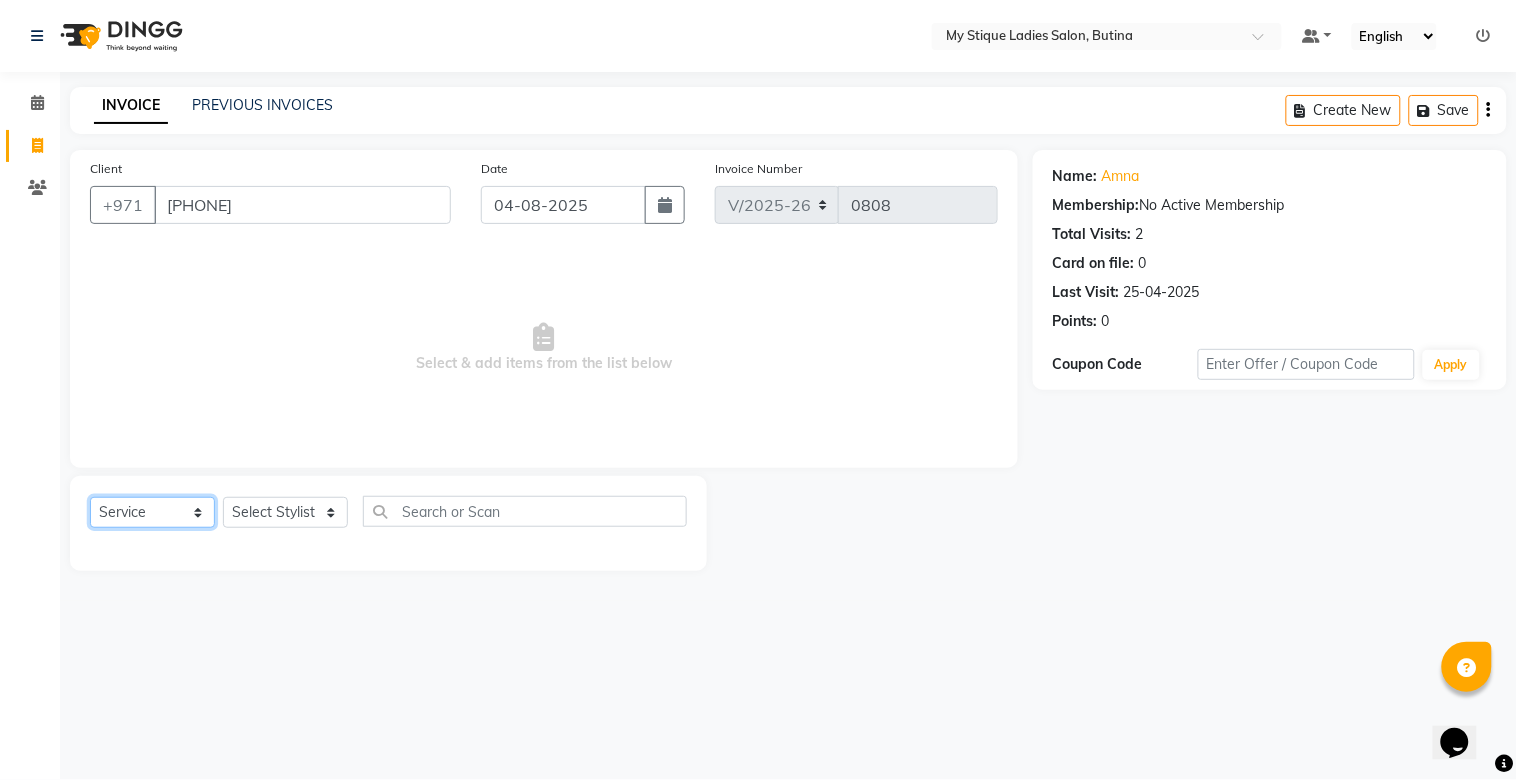 click on "Select  Service  Product  Membership  Package Voucher Prepaid Gift Card" 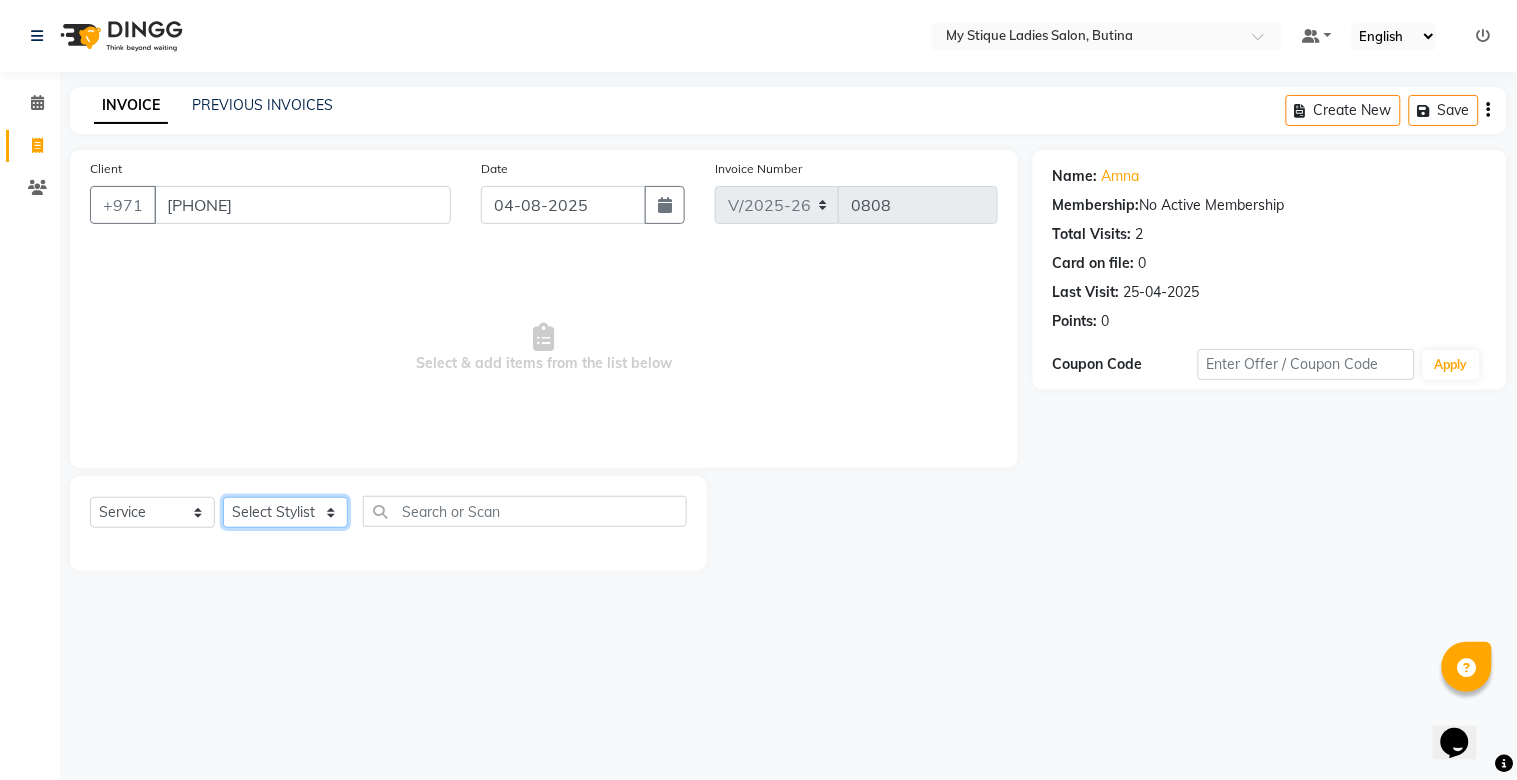 click on "Select Stylist [NAME] [NAME] [NAME] [NAME] Sales [NAME] TEMP STAFF" 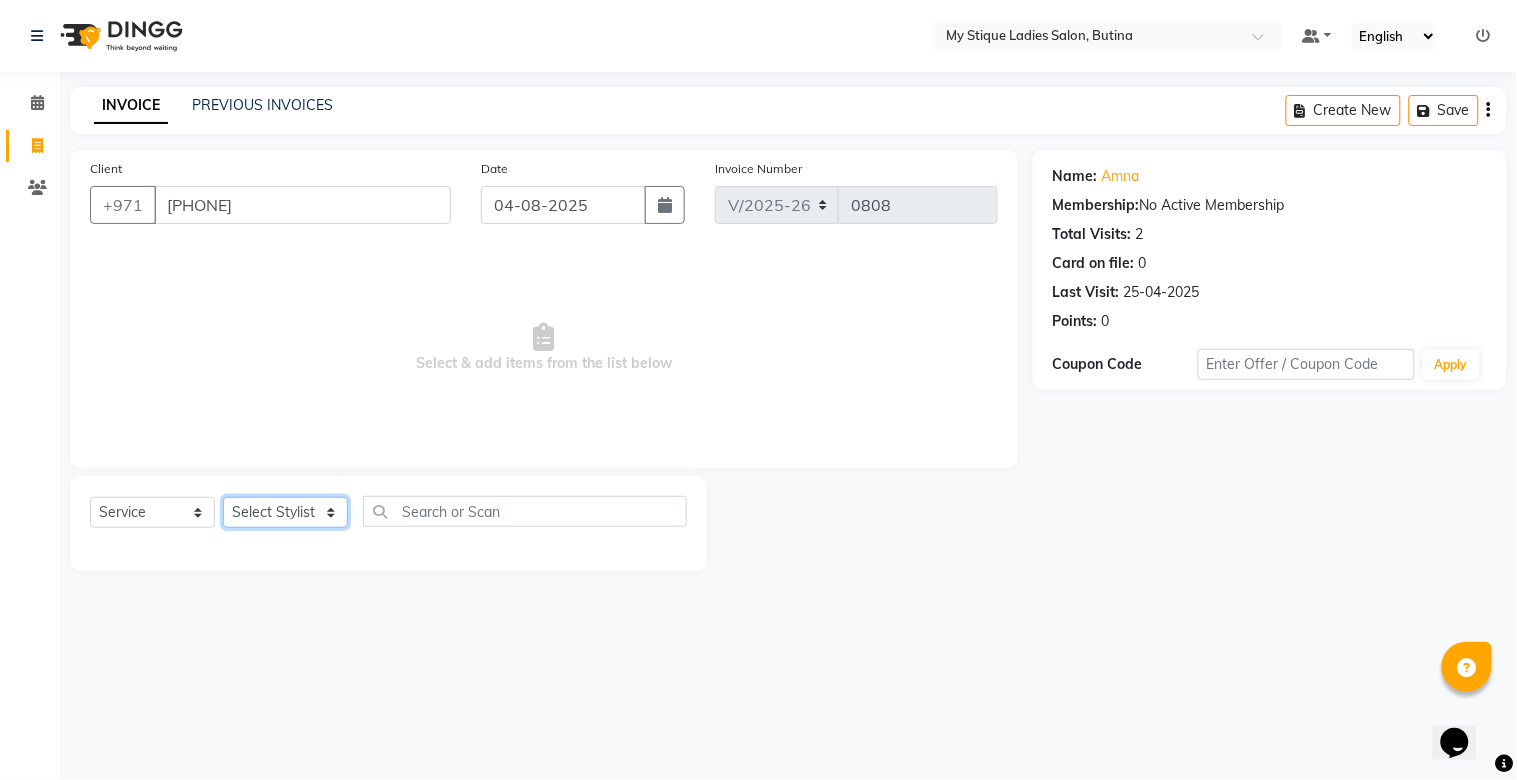 select on "65420" 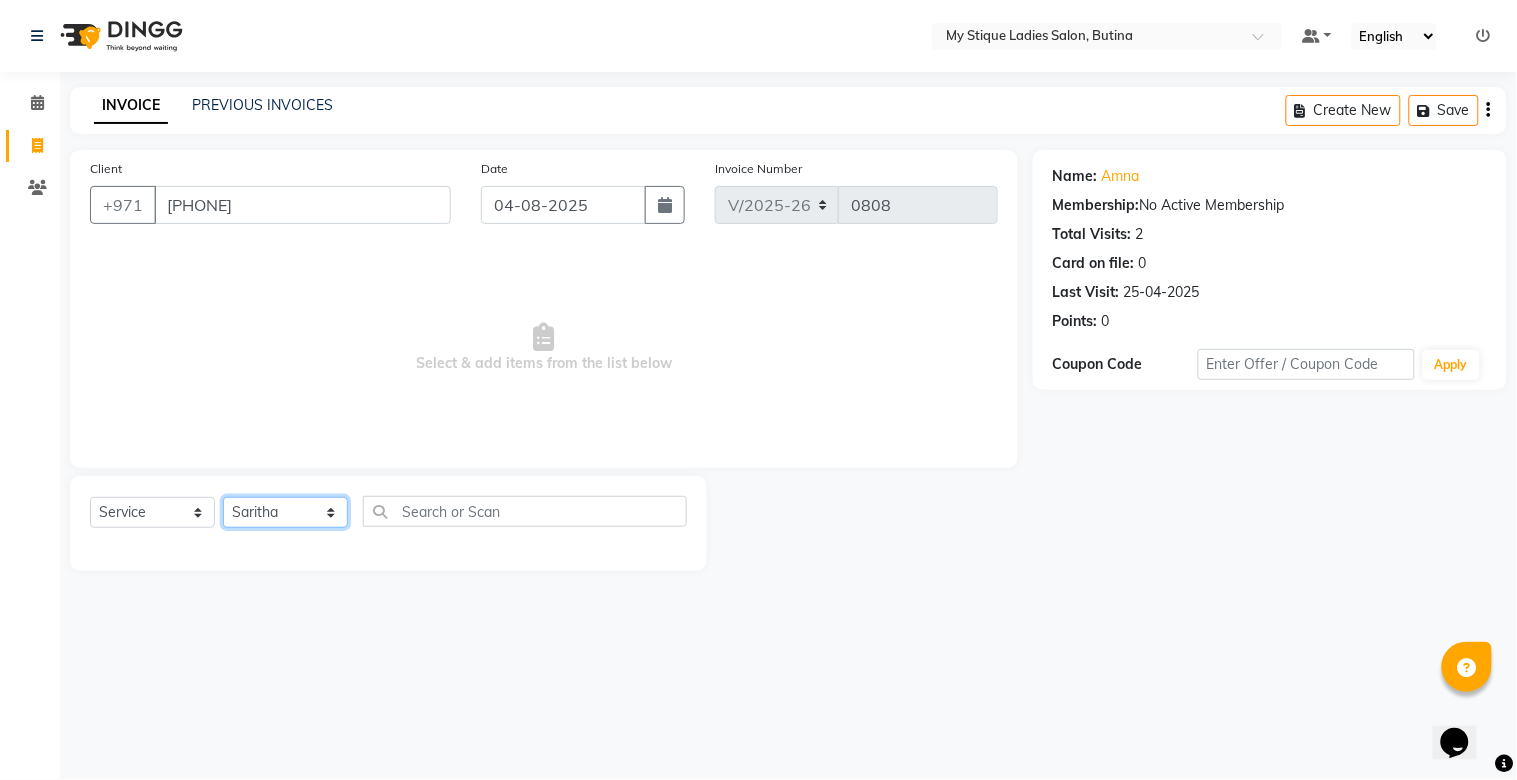 click on "Select Stylist [NAME] [NAME] [NAME] [NAME] Sales [NAME] TEMP STAFF" 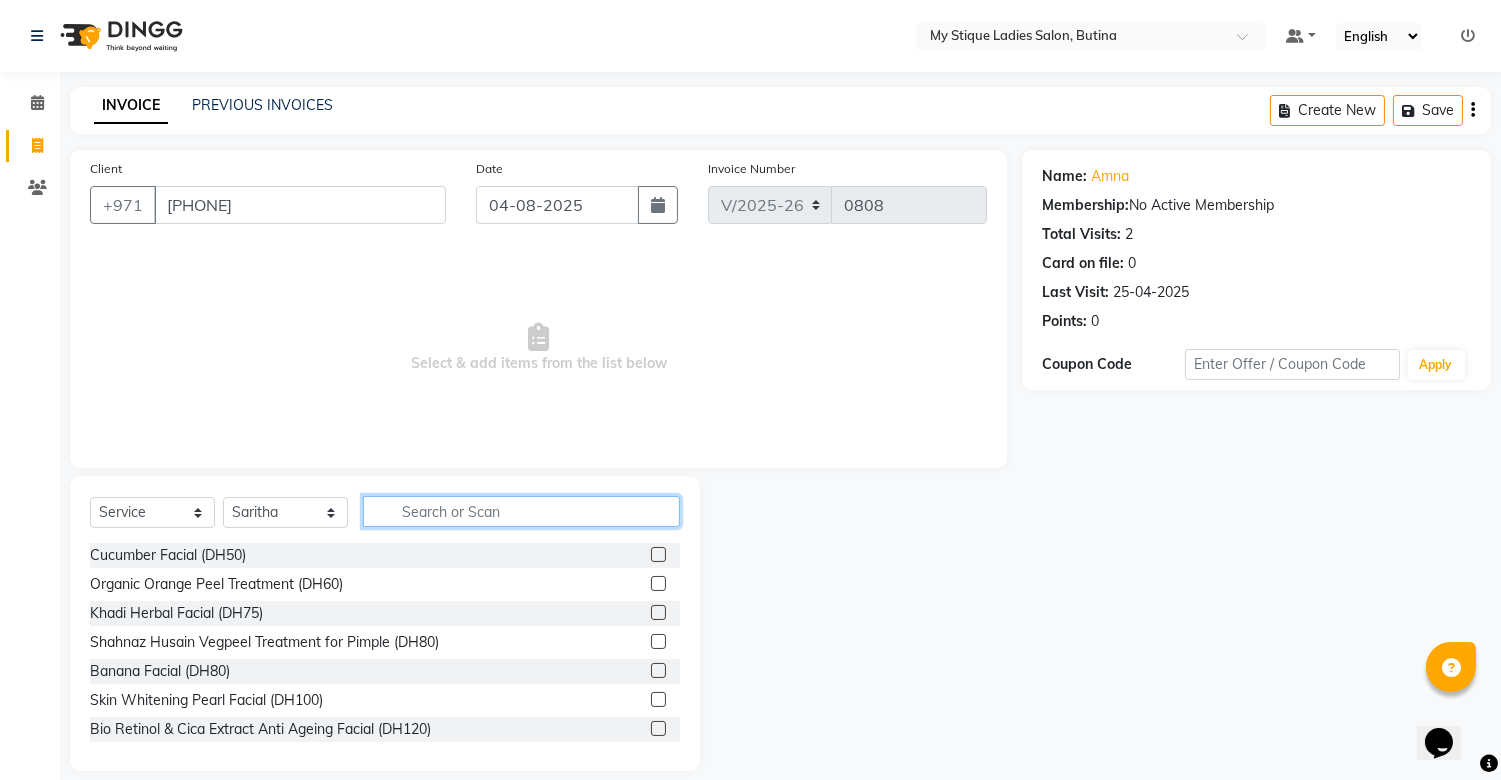 click 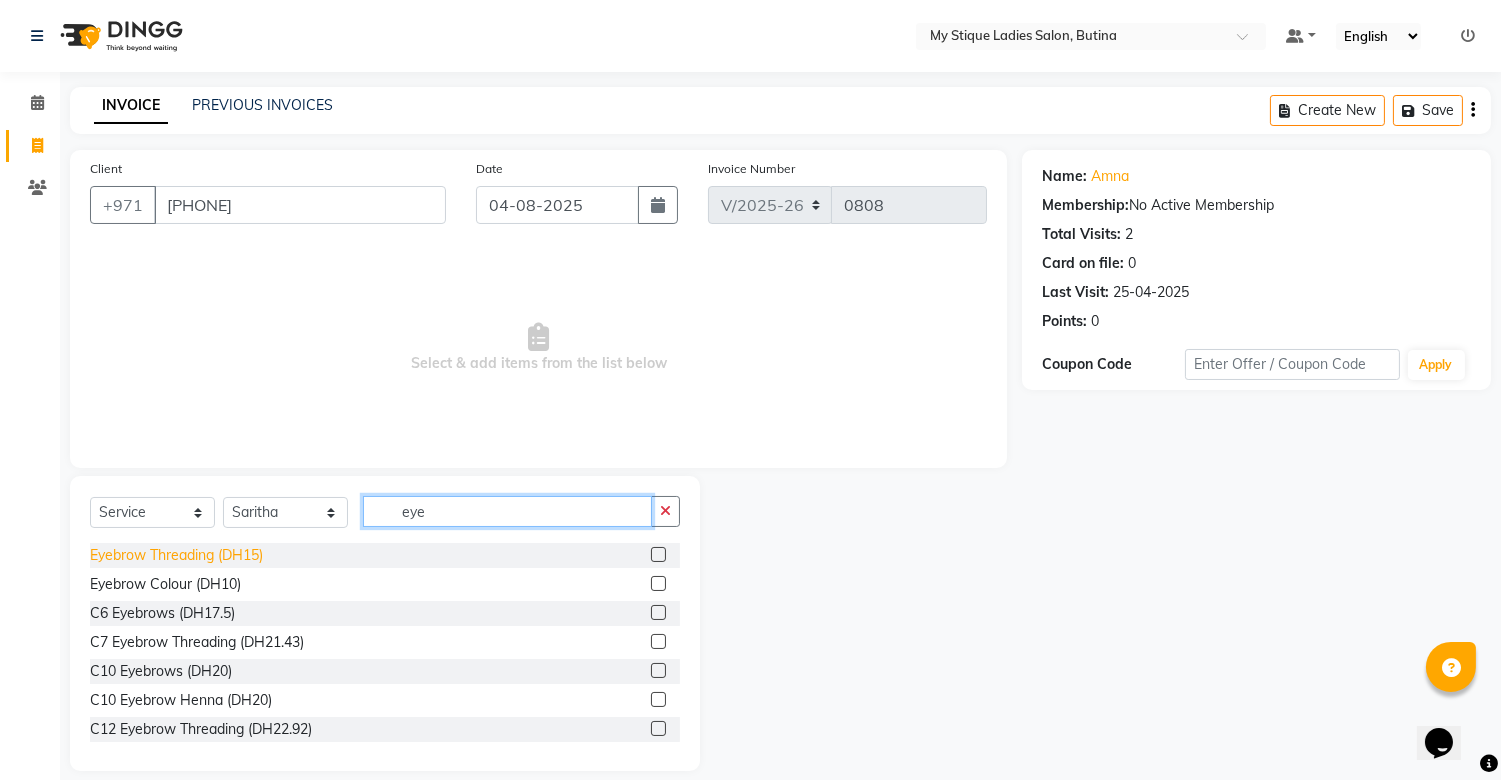 type on "eye" 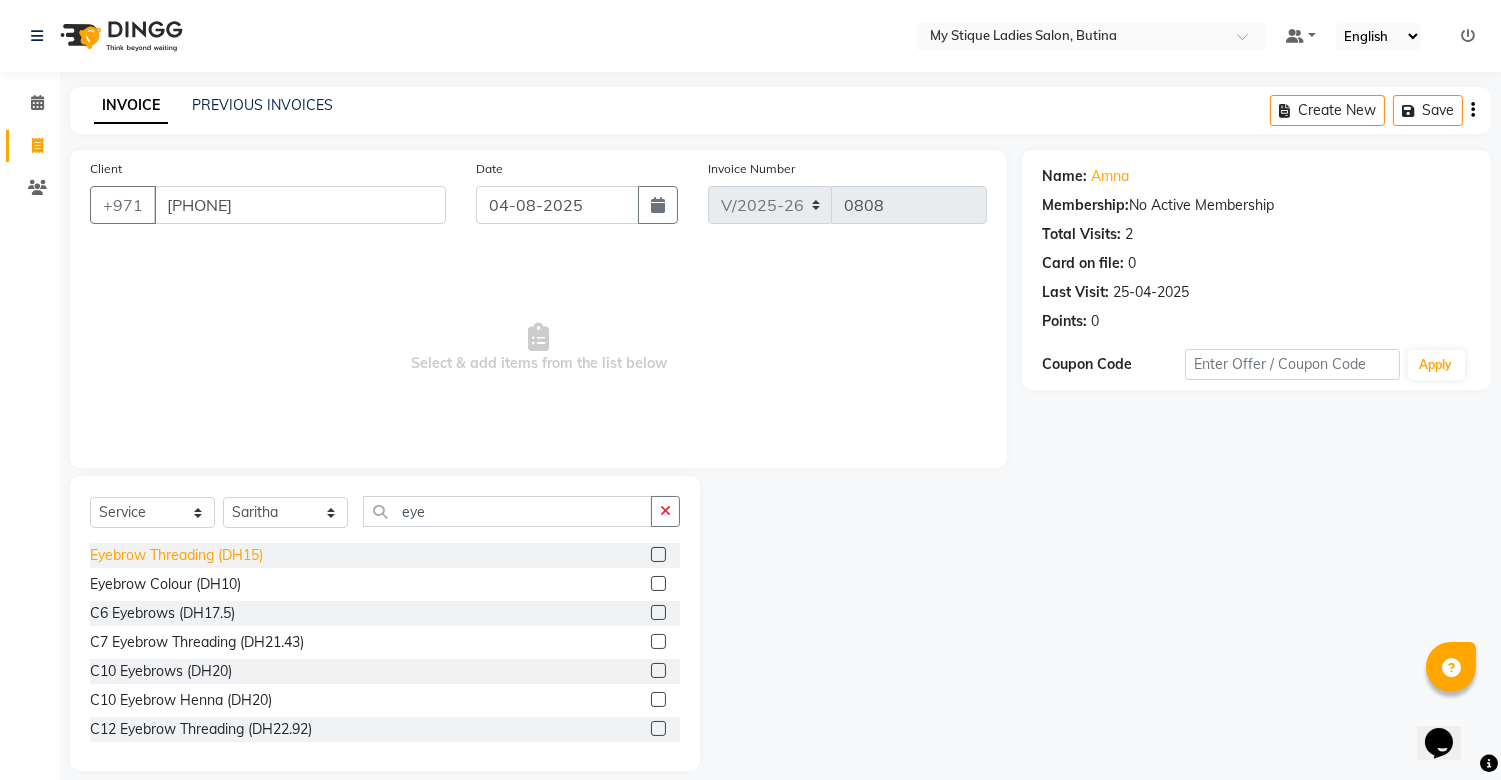 click on "Eyebrow Threading (DH15)" 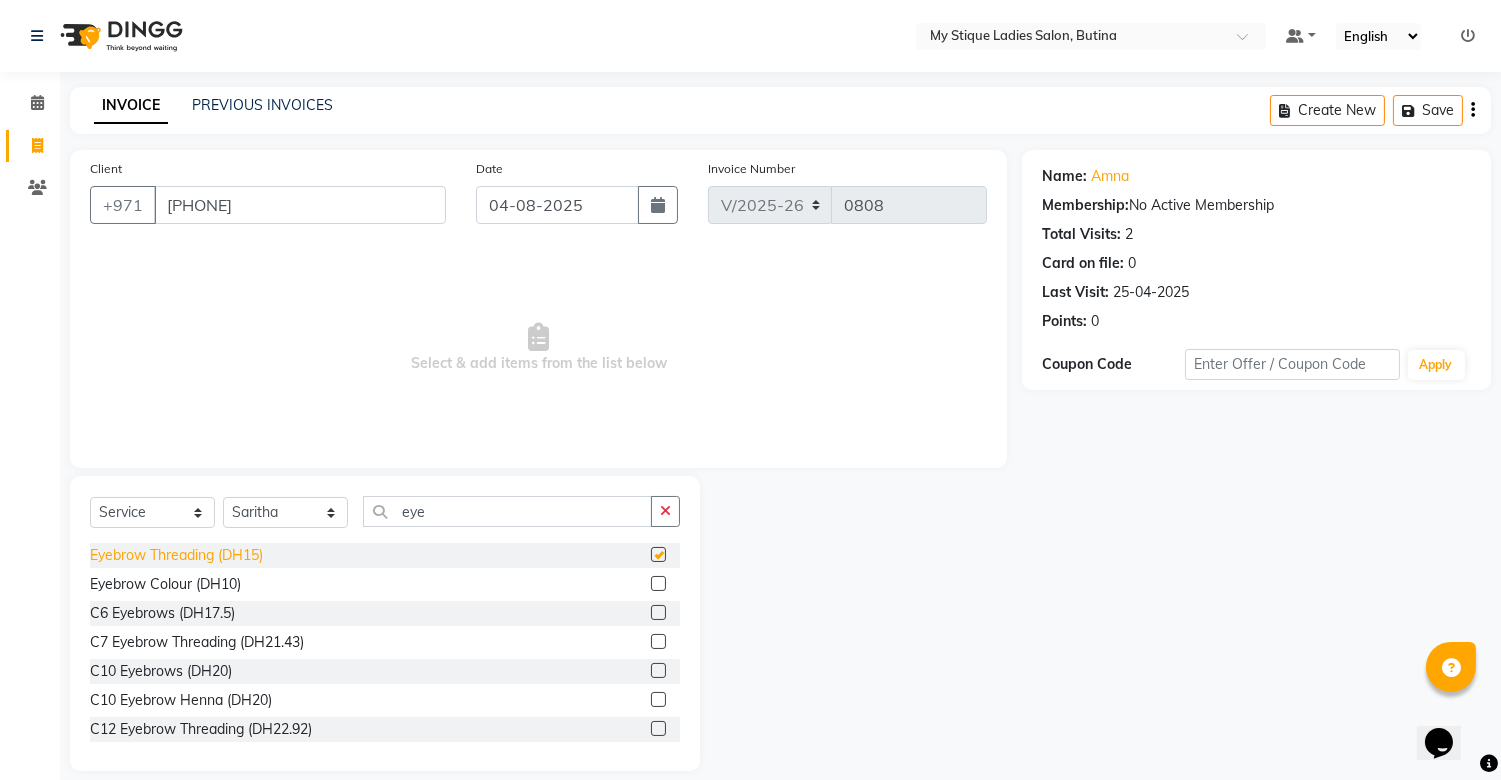 checkbox on "false" 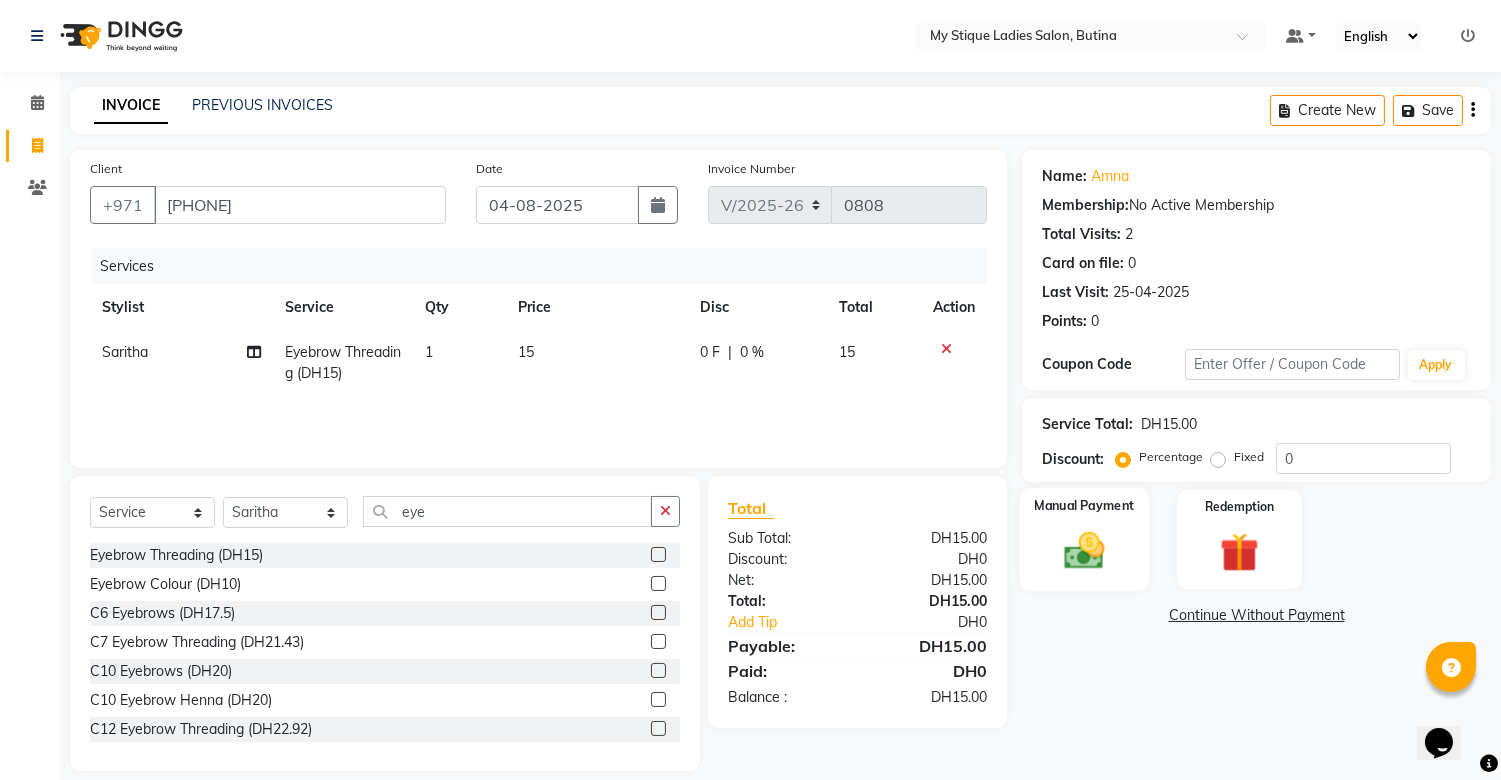 click on "Manual Payment" 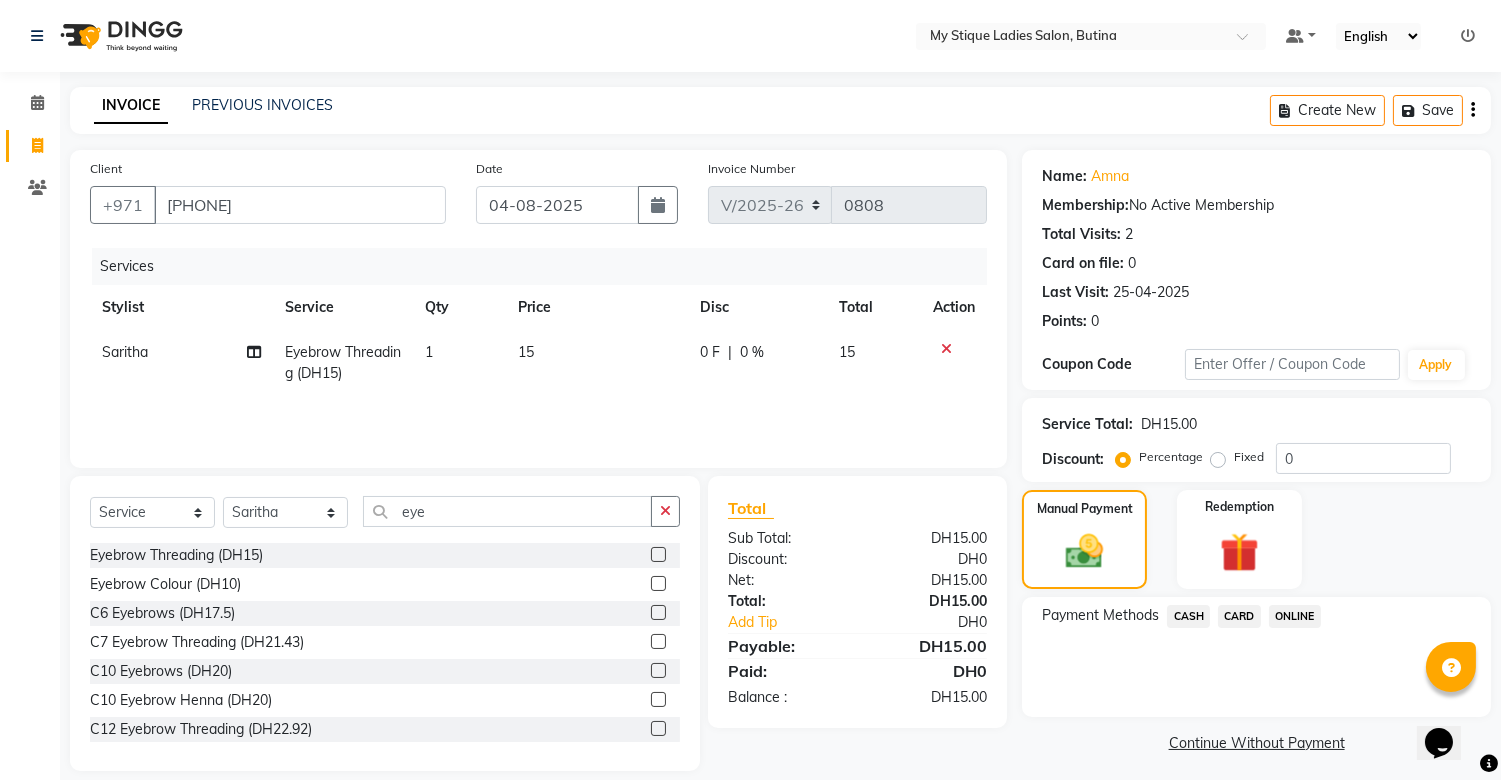 click on "CASH" 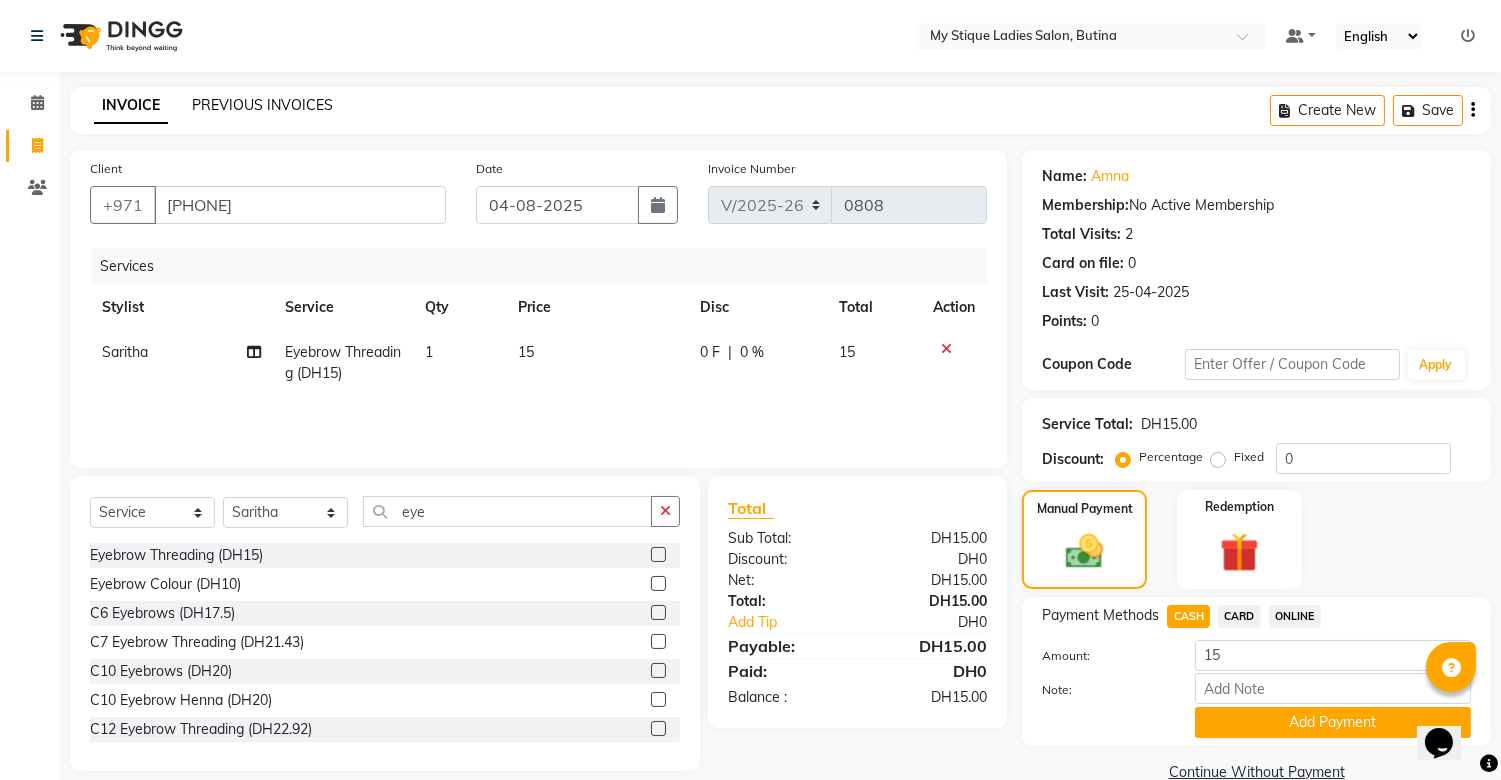 click on "PREVIOUS INVOICES" 